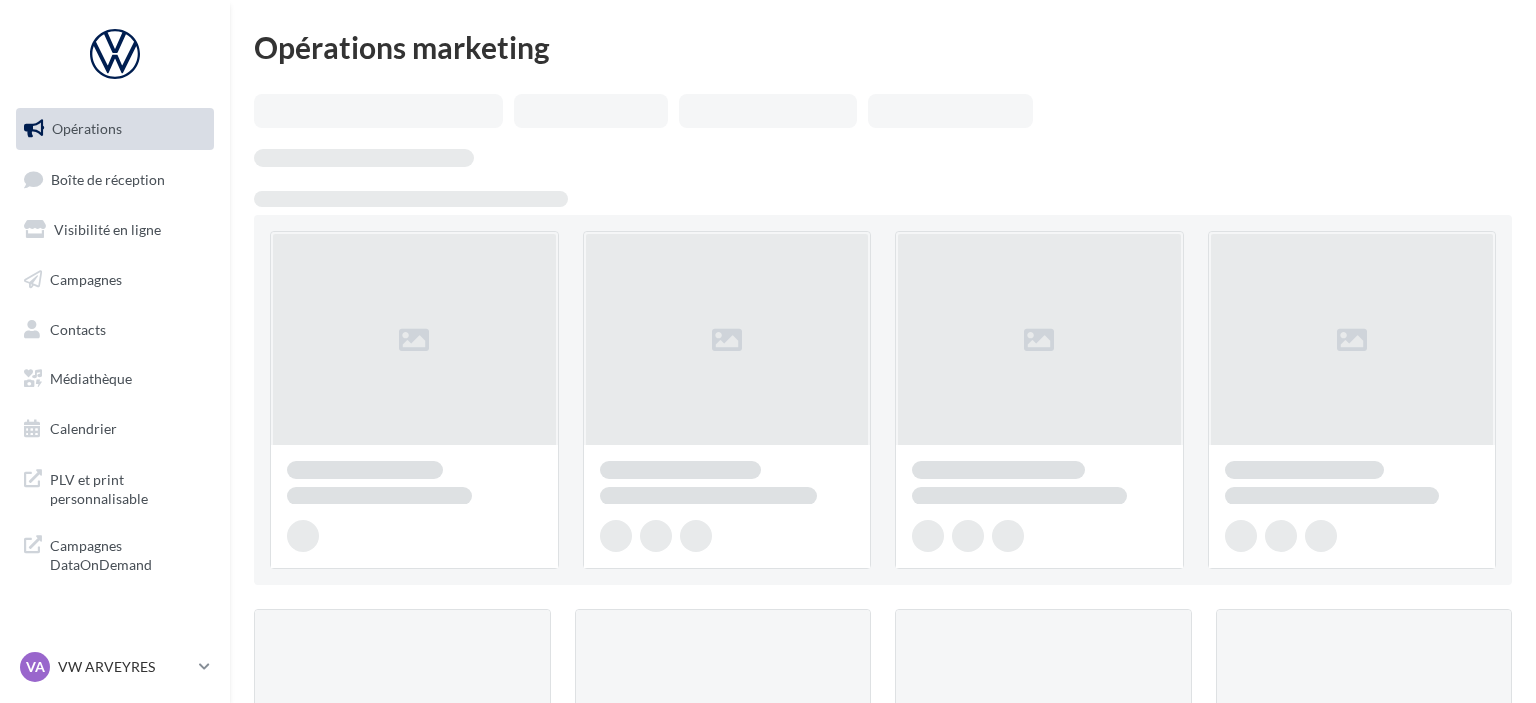 scroll, scrollTop: 0, scrollLeft: 0, axis: both 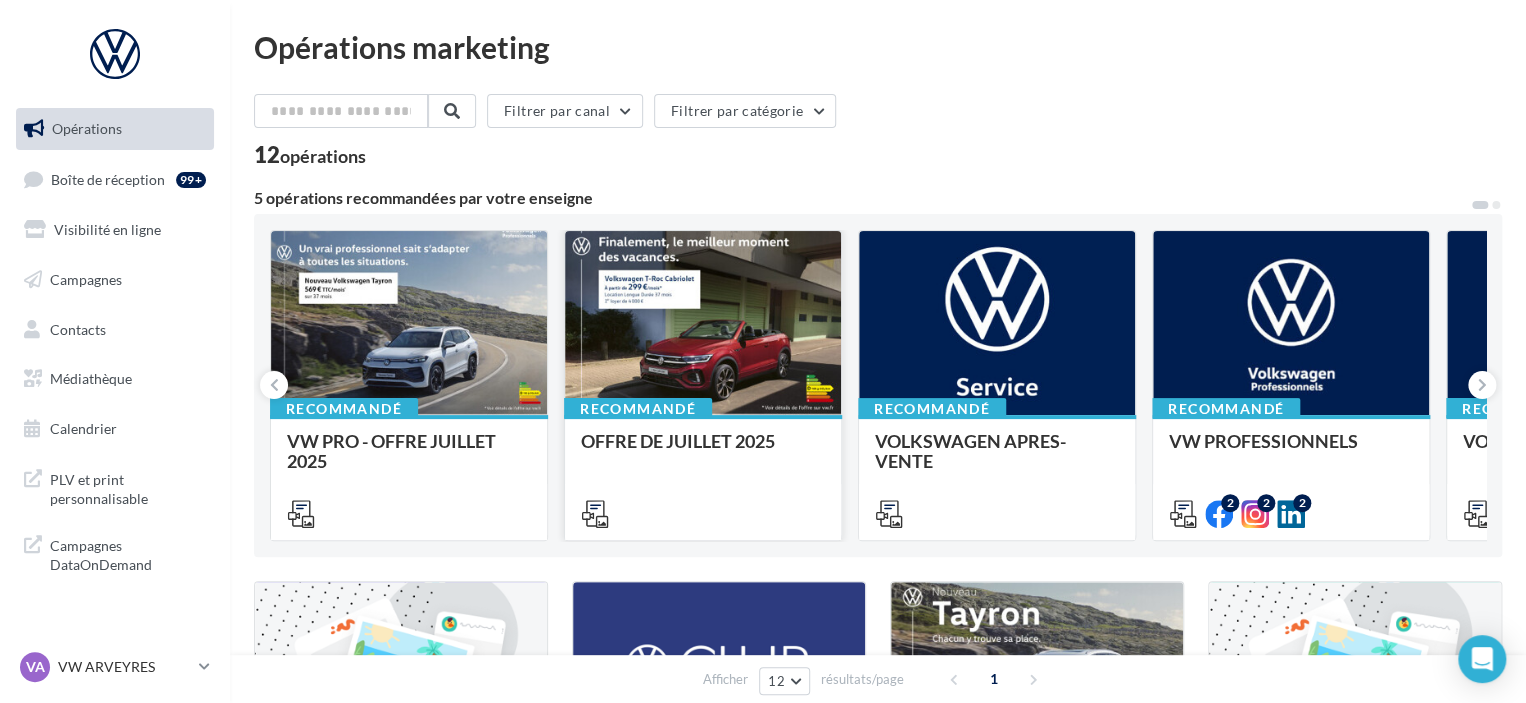 click at bounding box center (703, 324) 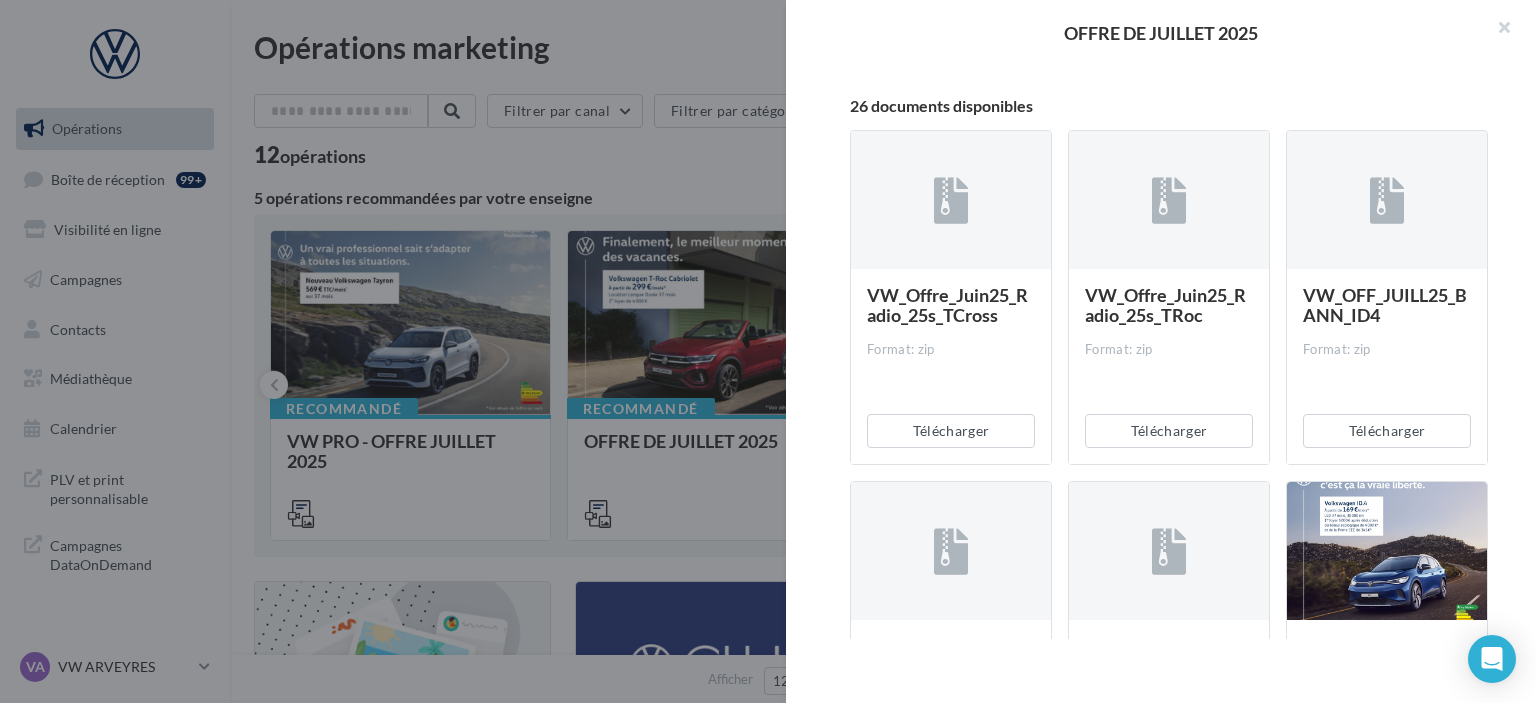 scroll, scrollTop: 455, scrollLeft: 0, axis: vertical 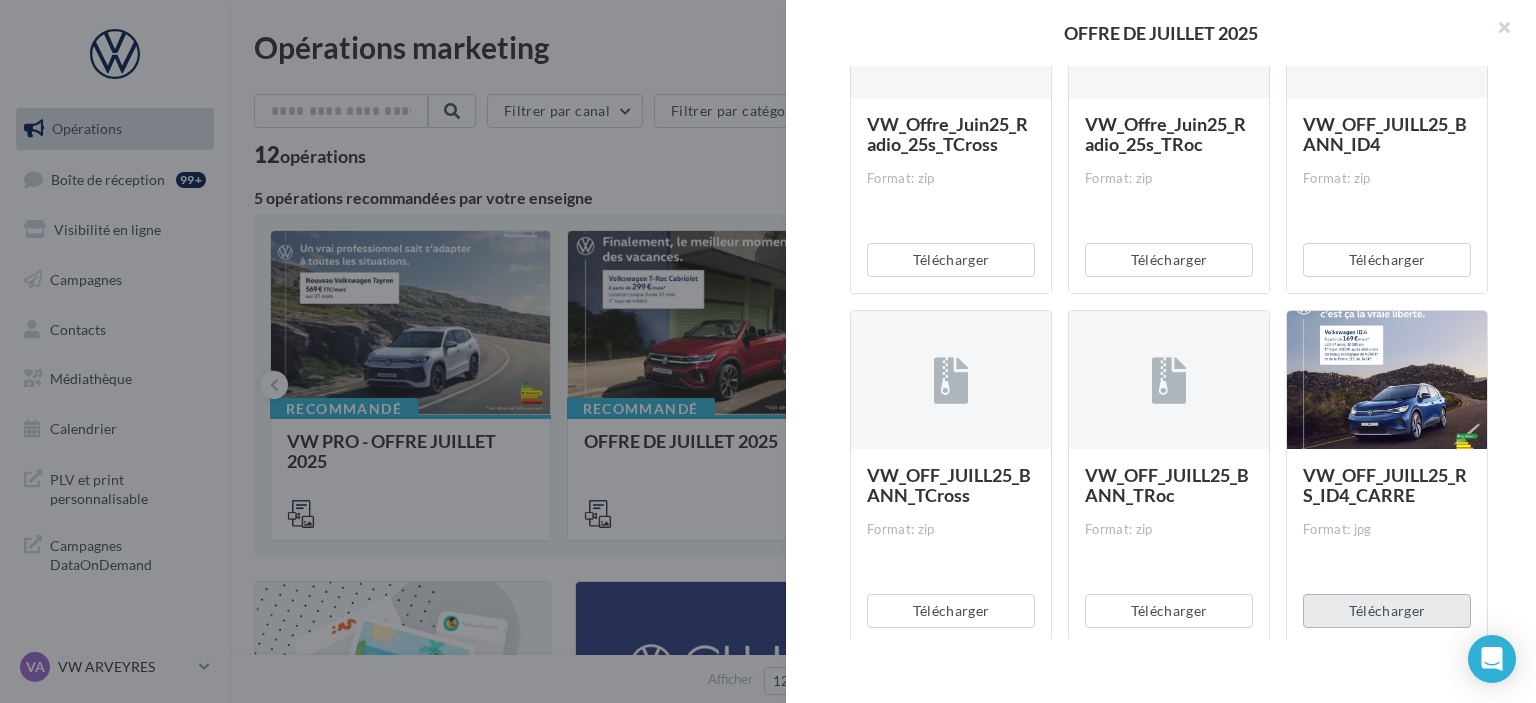 click on "Télécharger" at bounding box center [1387, 611] 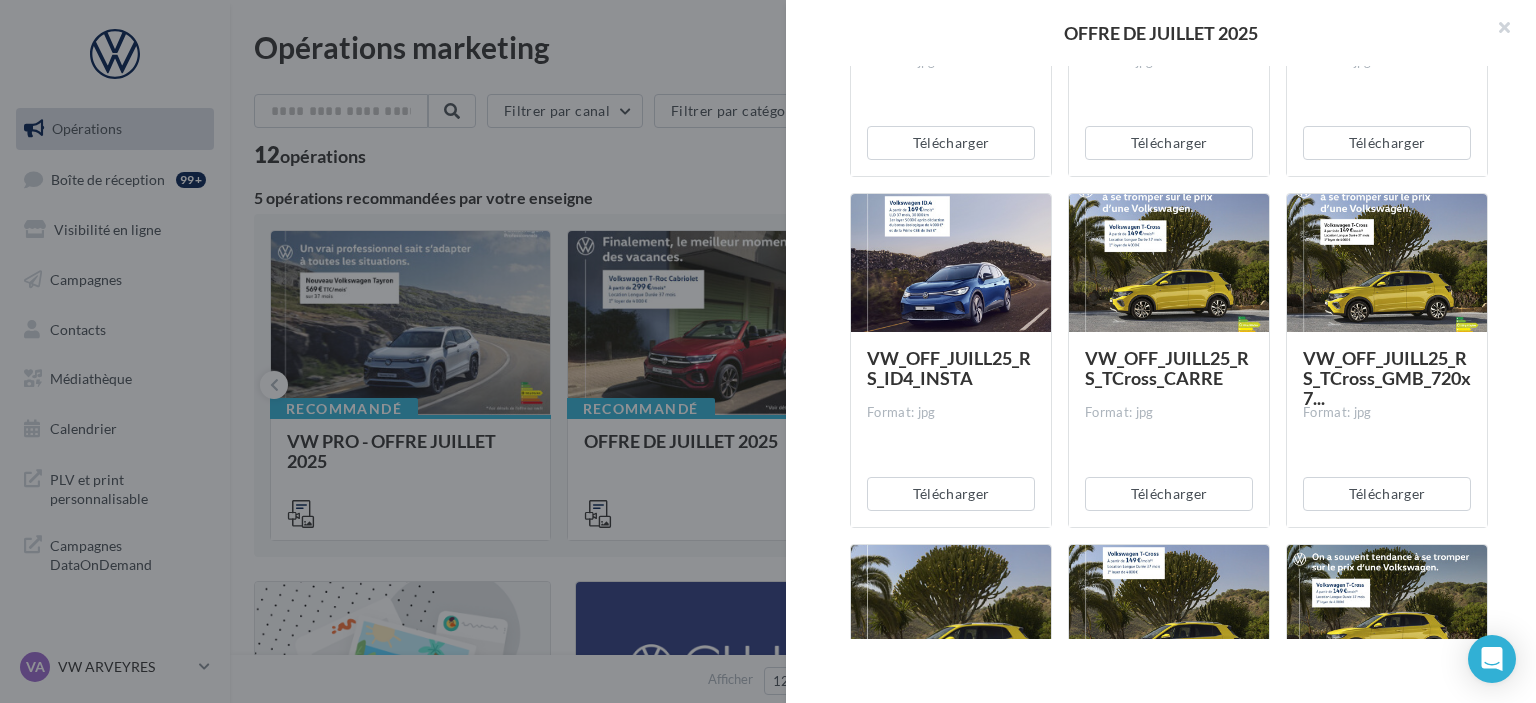 scroll, scrollTop: 1274, scrollLeft: 0, axis: vertical 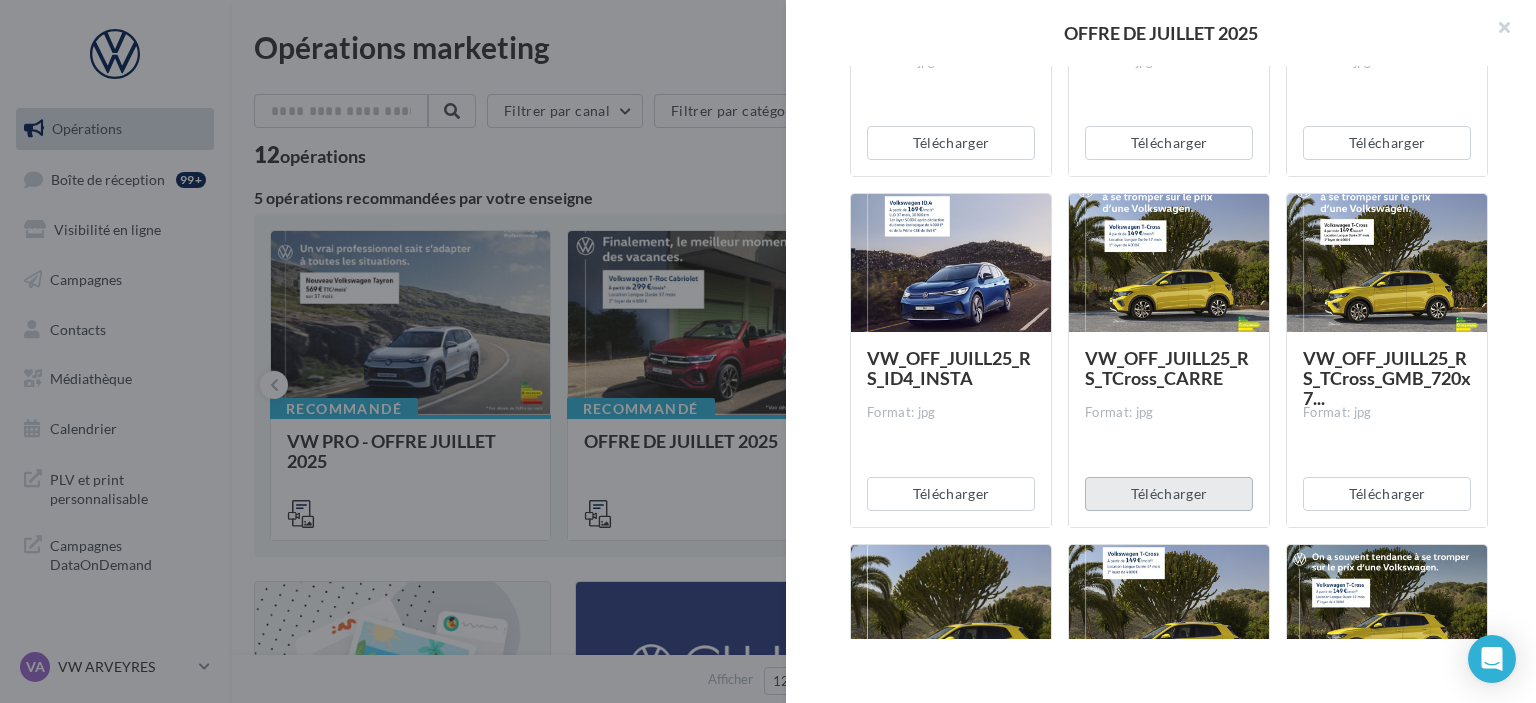 click on "Télécharger" at bounding box center [1169, 494] 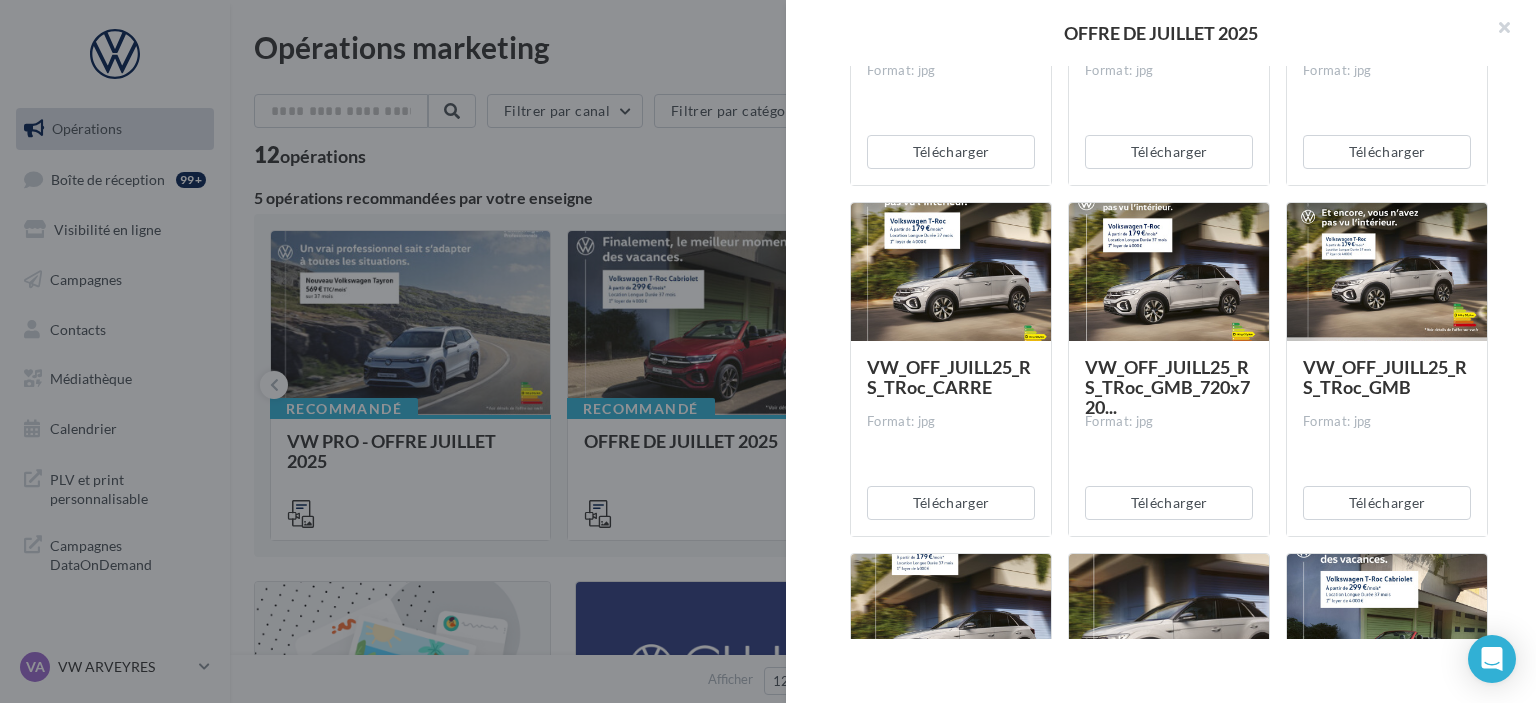 scroll, scrollTop: 1968, scrollLeft: 0, axis: vertical 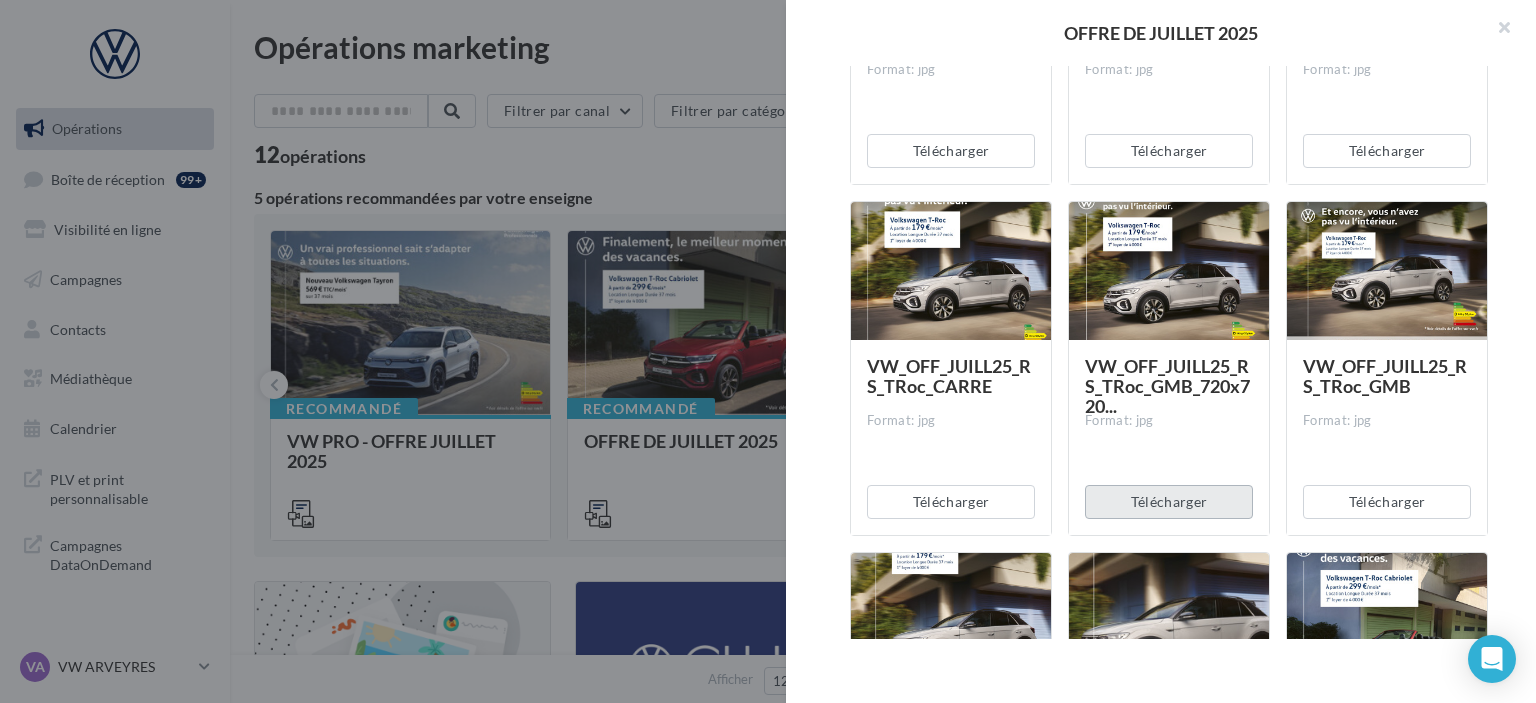 click on "Télécharger" at bounding box center [1169, 502] 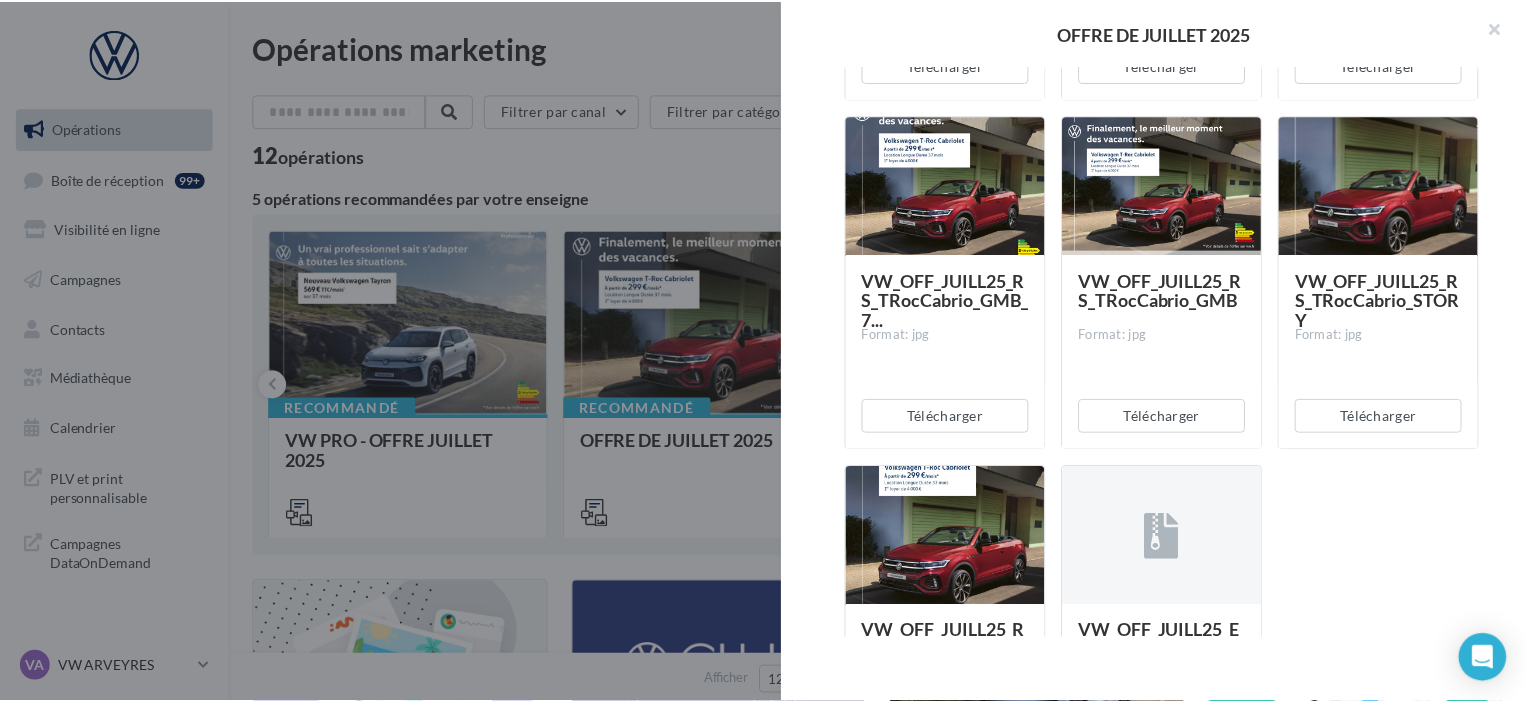 scroll, scrollTop: 2771, scrollLeft: 0, axis: vertical 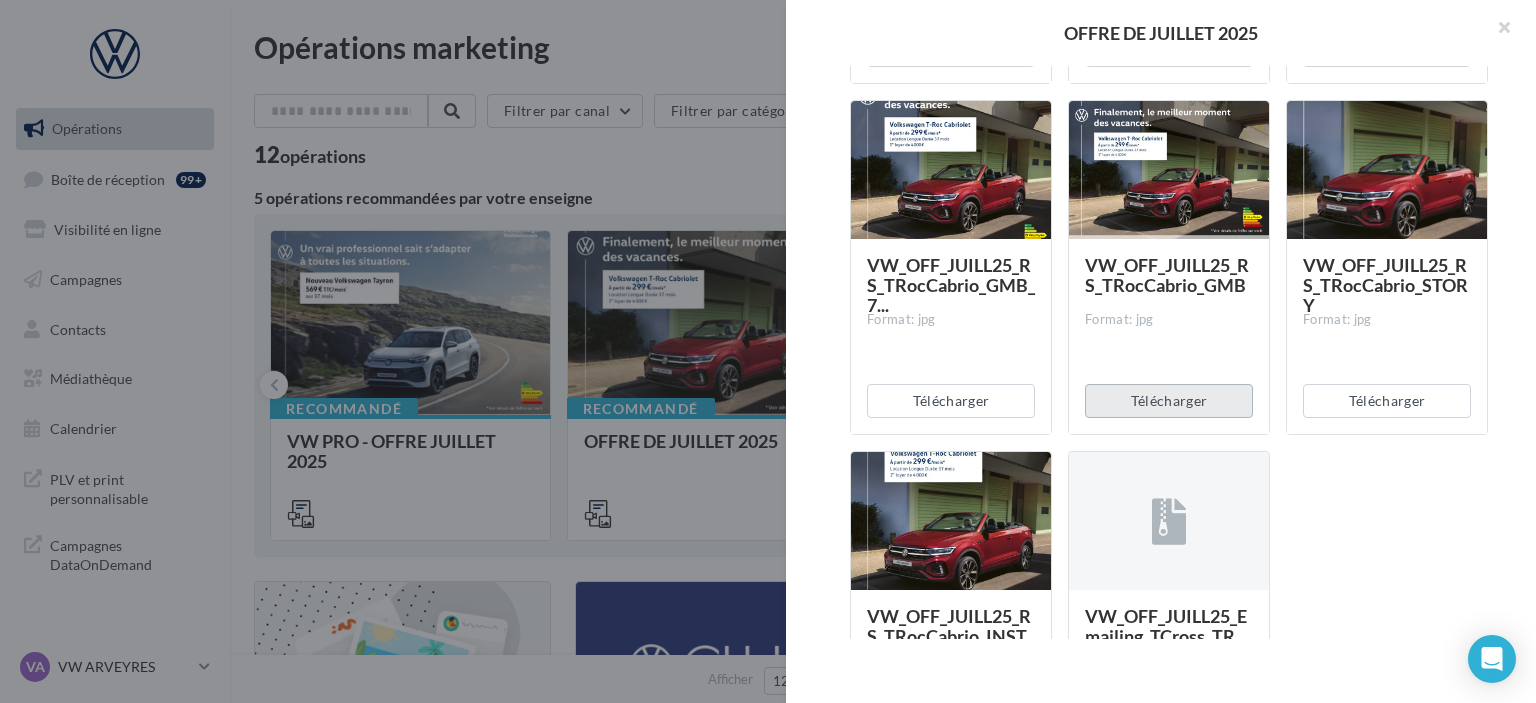 click on "Télécharger" at bounding box center (1169, 401) 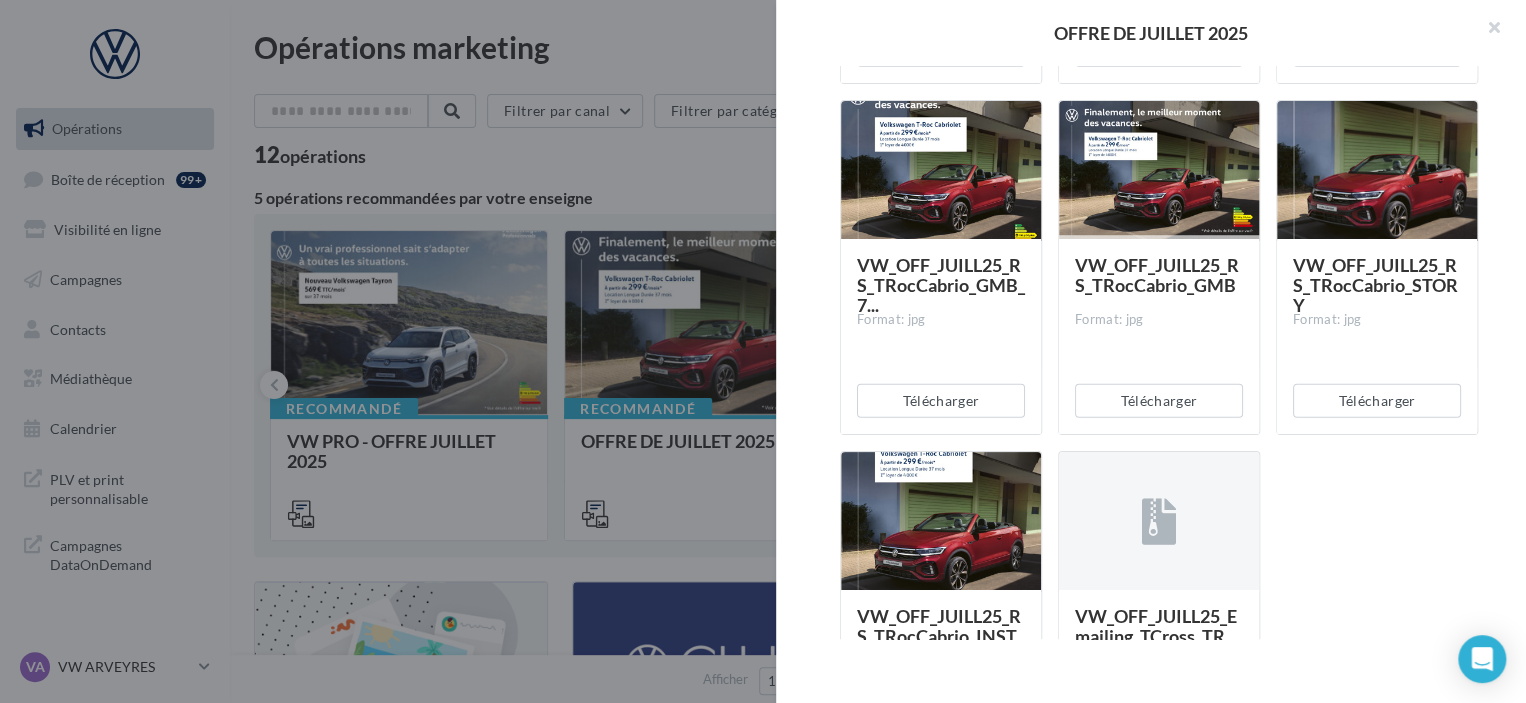 click at bounding box center [763, 351] 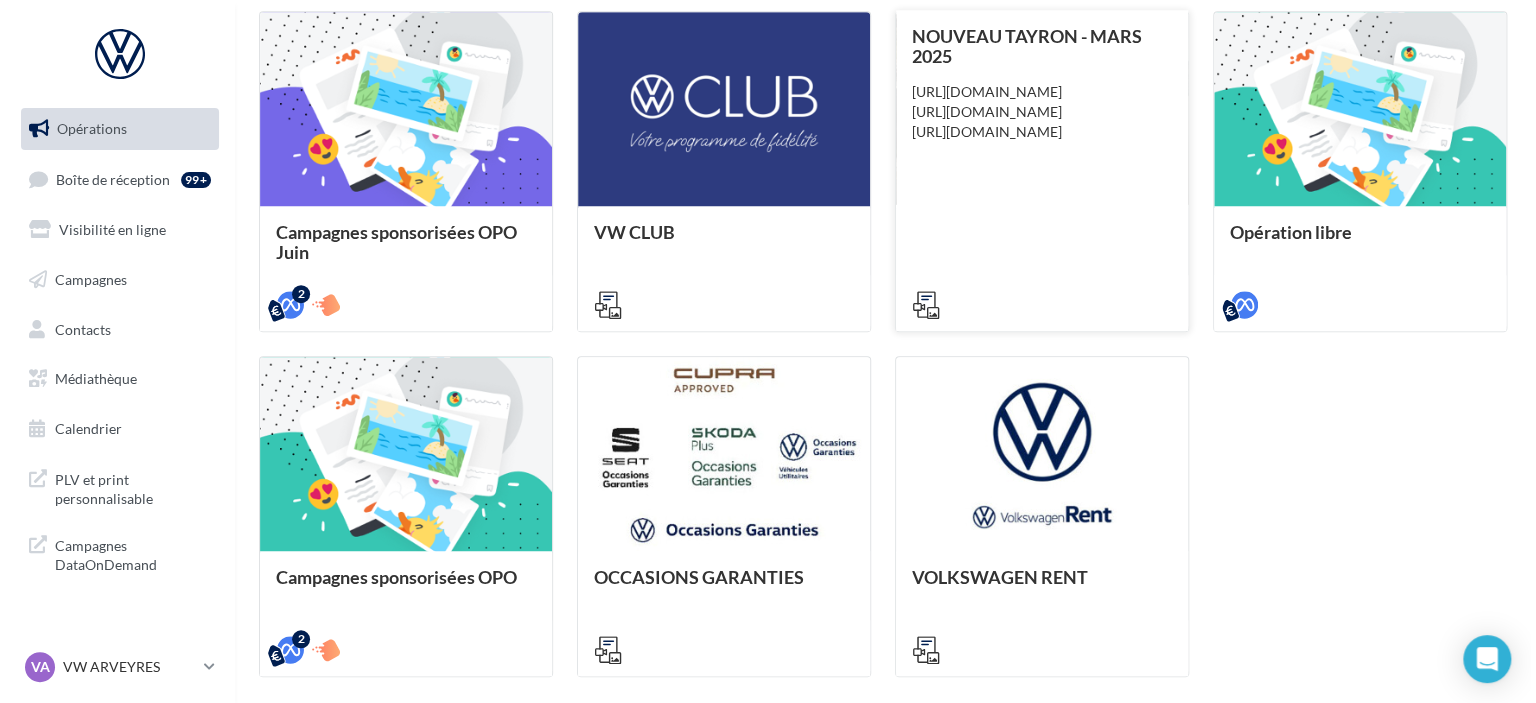 scroll, scrollTop: 700, scrollLeft: 0, axis: vertical 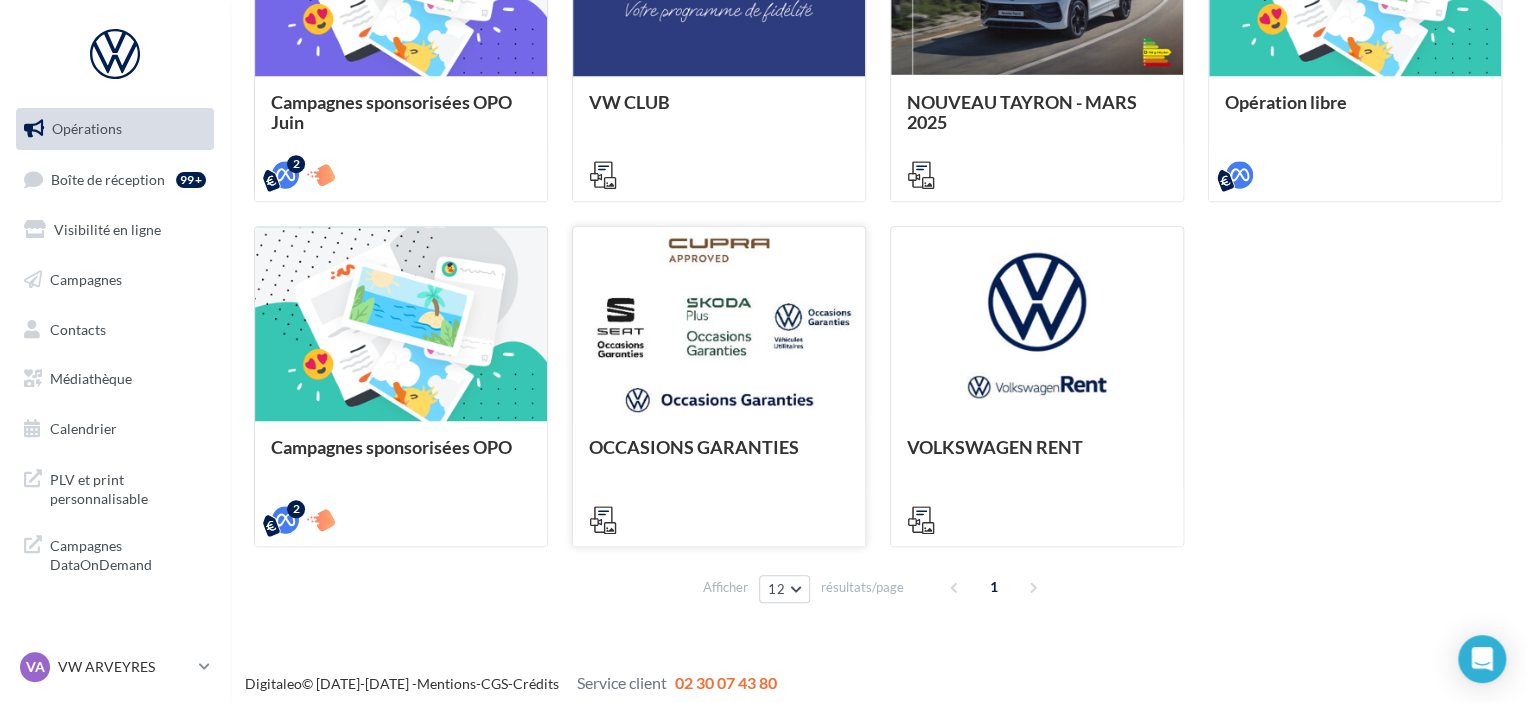 click at bounding box center (719, 325) 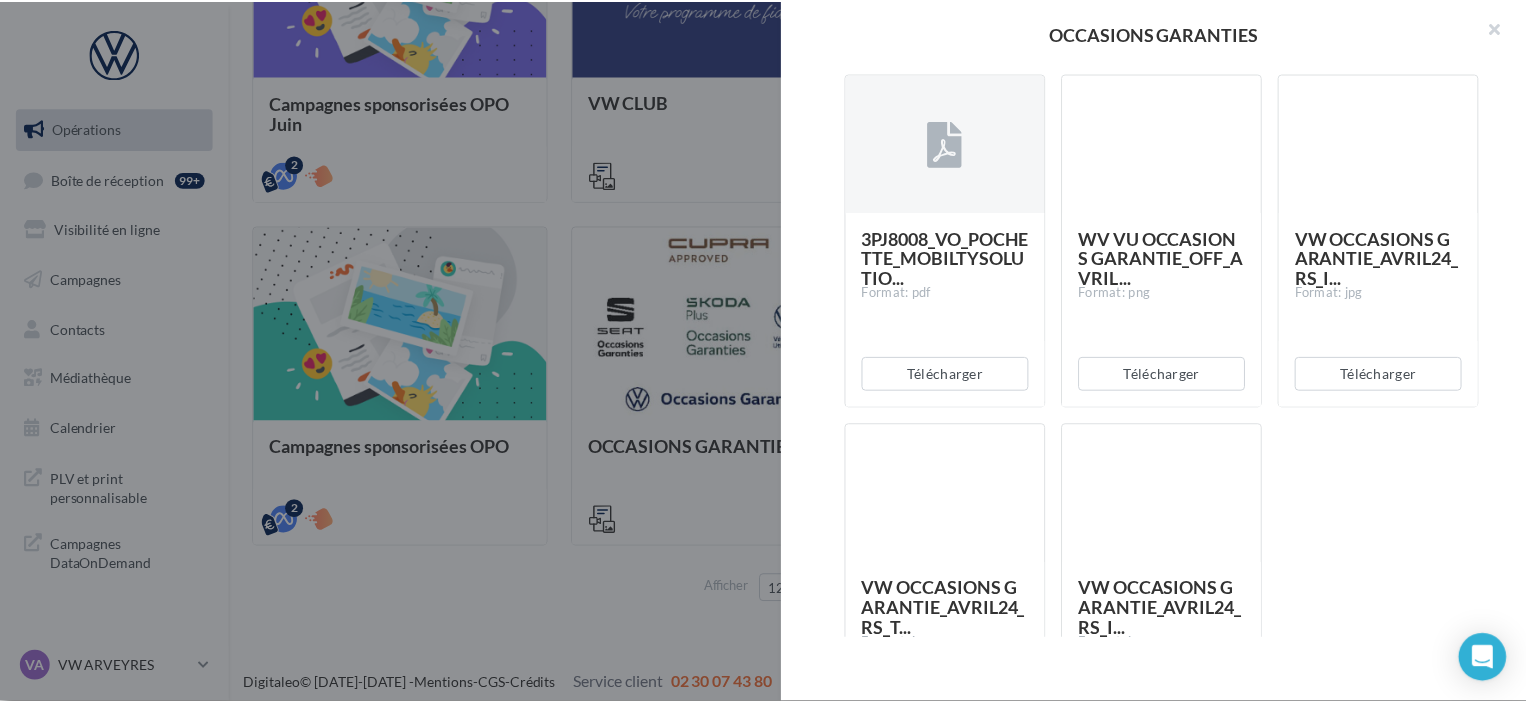 scroll, scrollTop: 400, scrollLeft: 0, axis: vertical 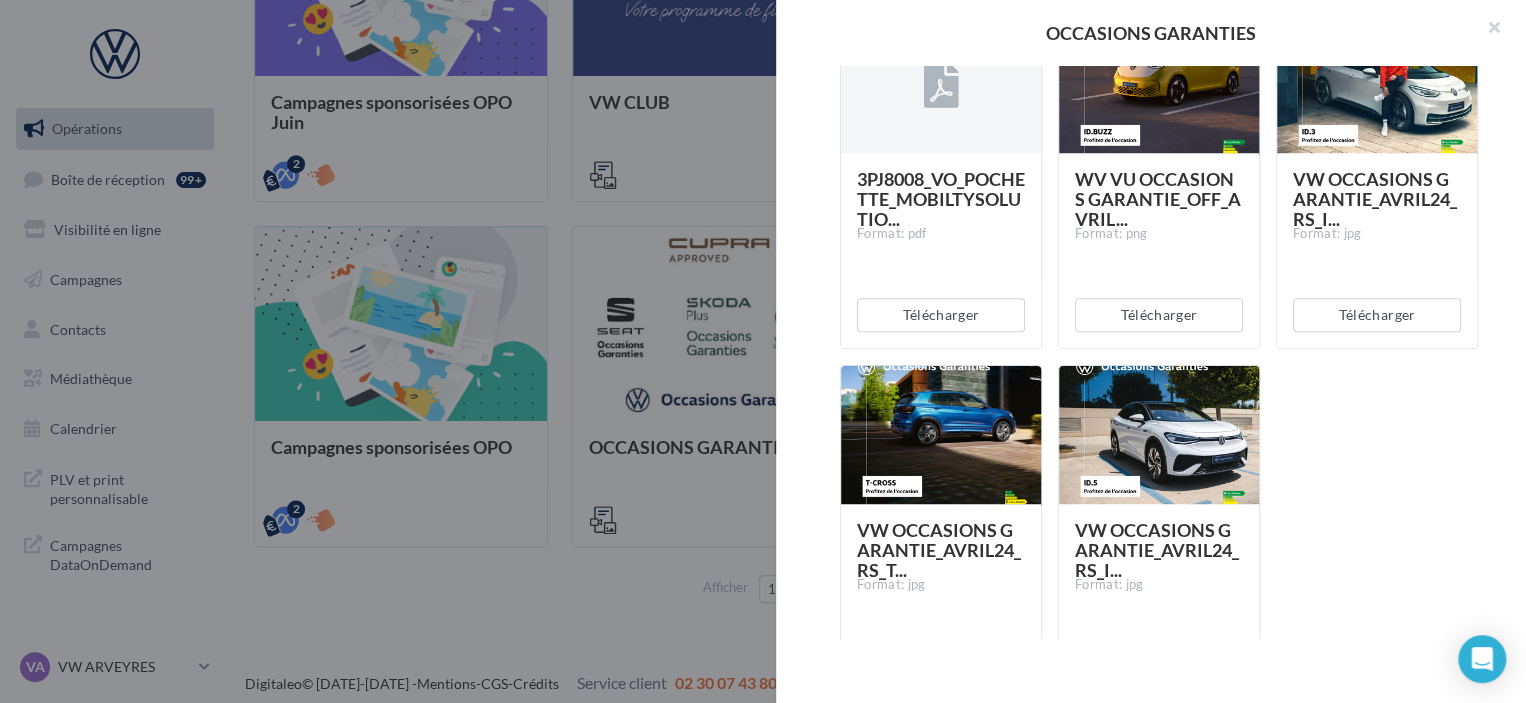 click at bounding box center [763, 351] 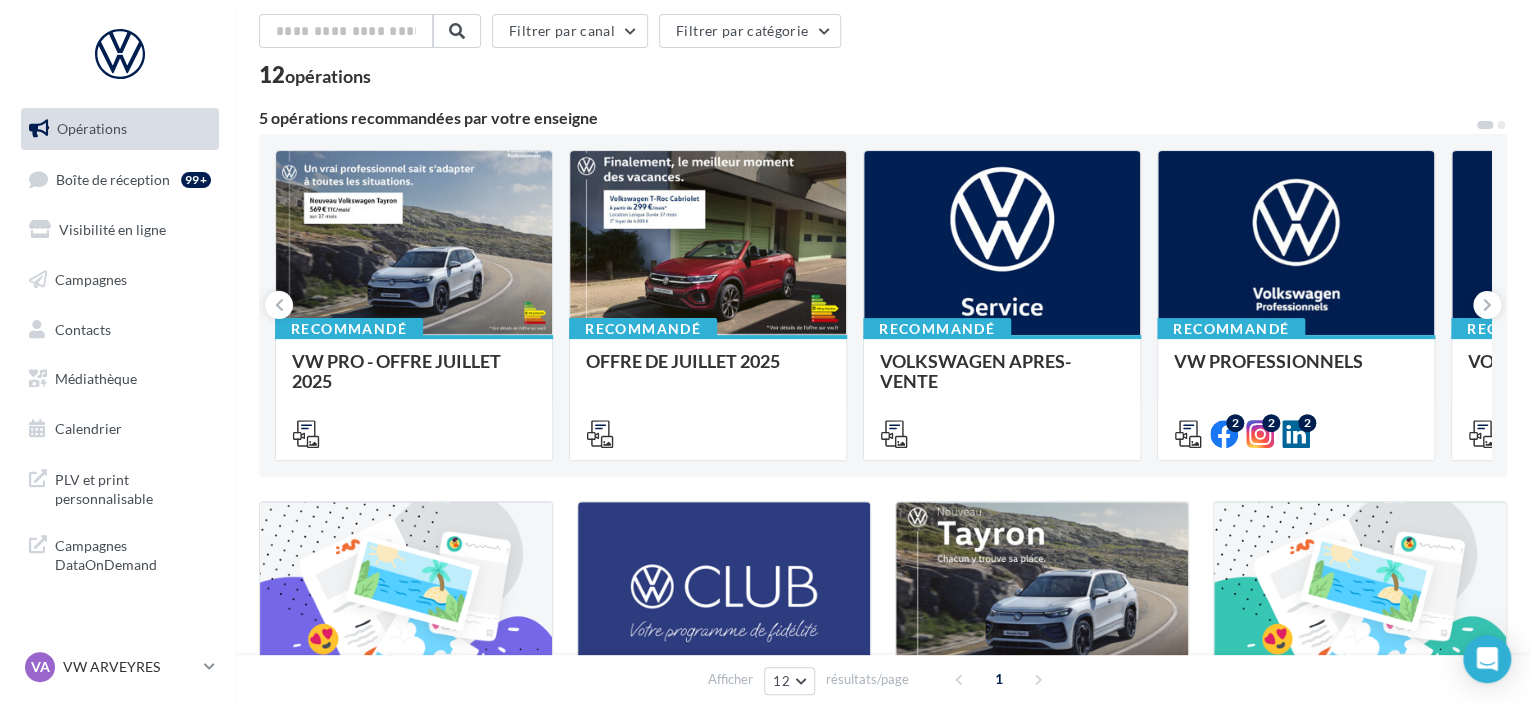 scroll, scrollTop: 0, scrollLeft: 0, axis: both 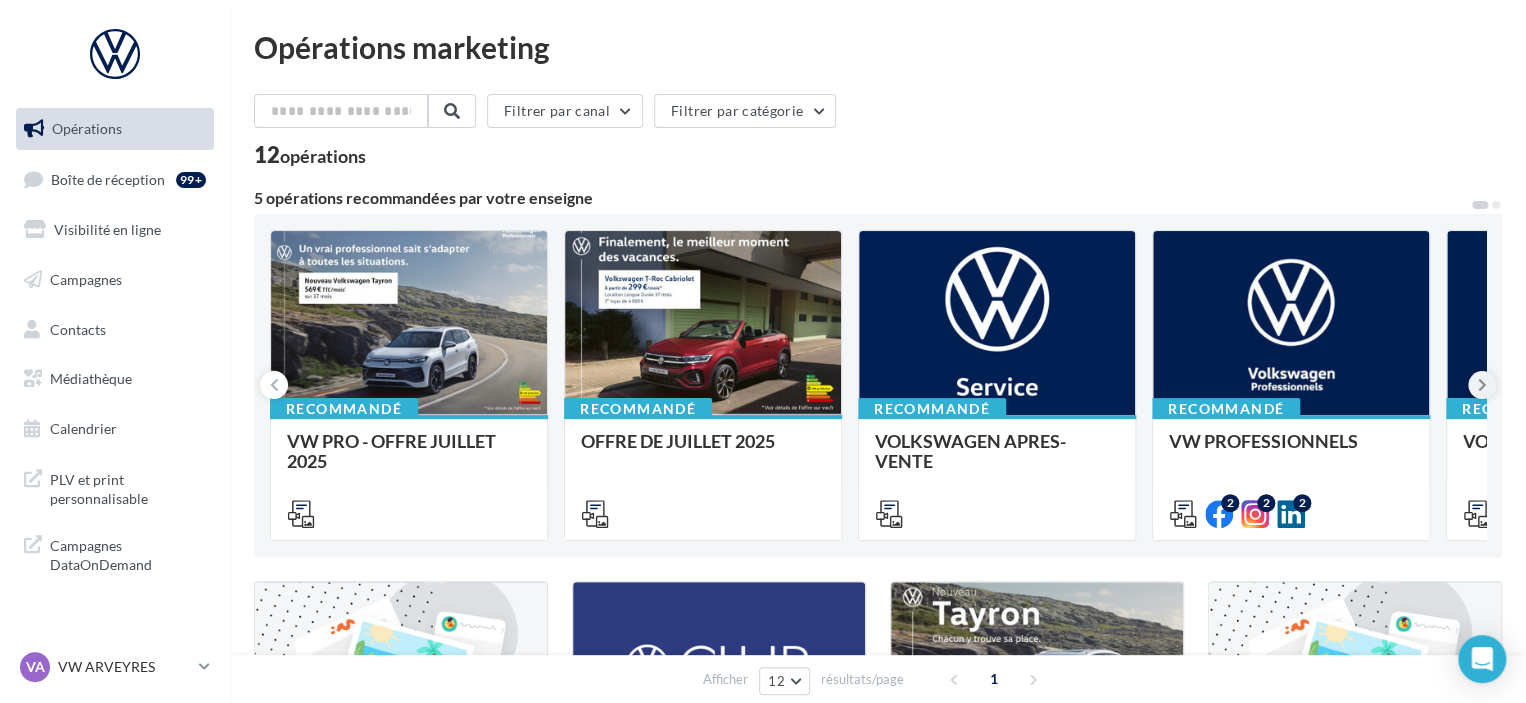 click at bounding box center (1482, 385) 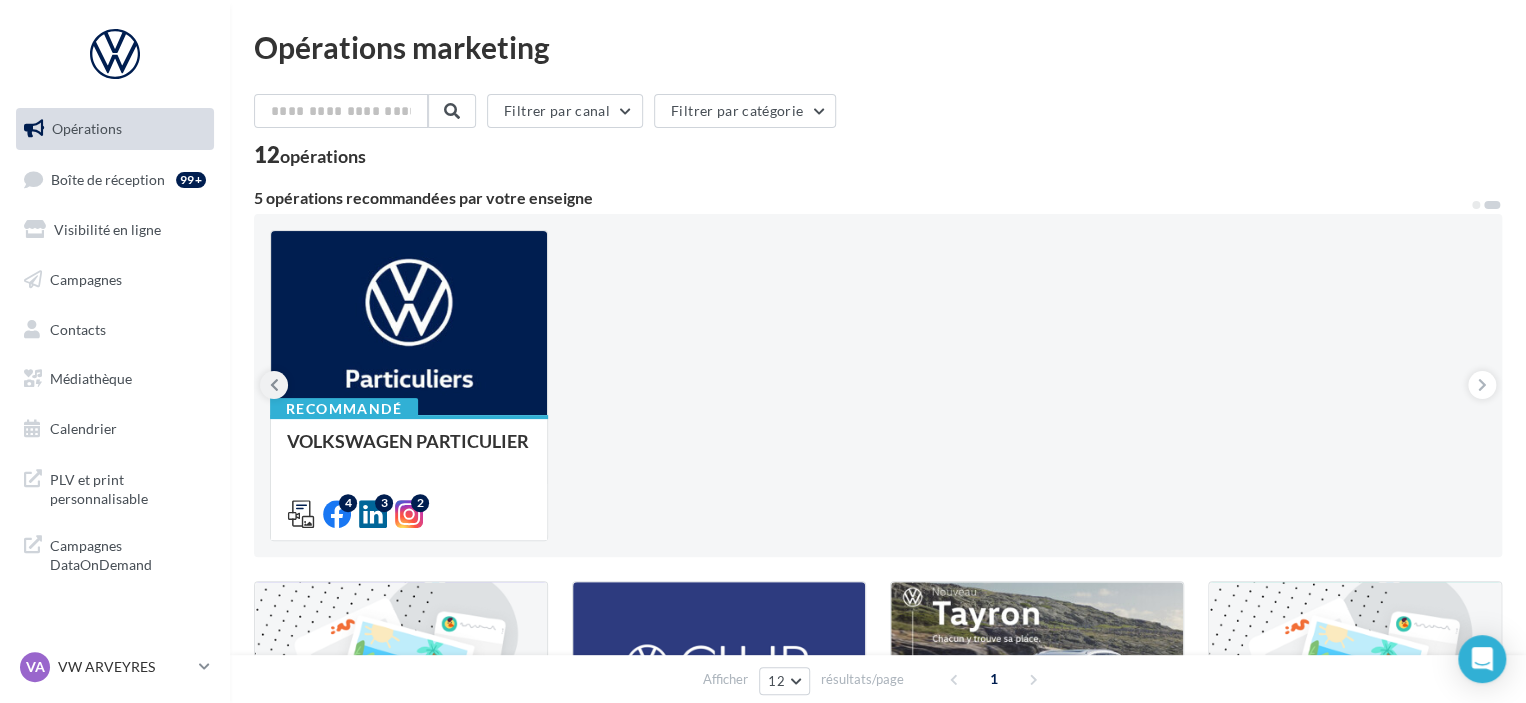 click at bounding box center (274, 385) 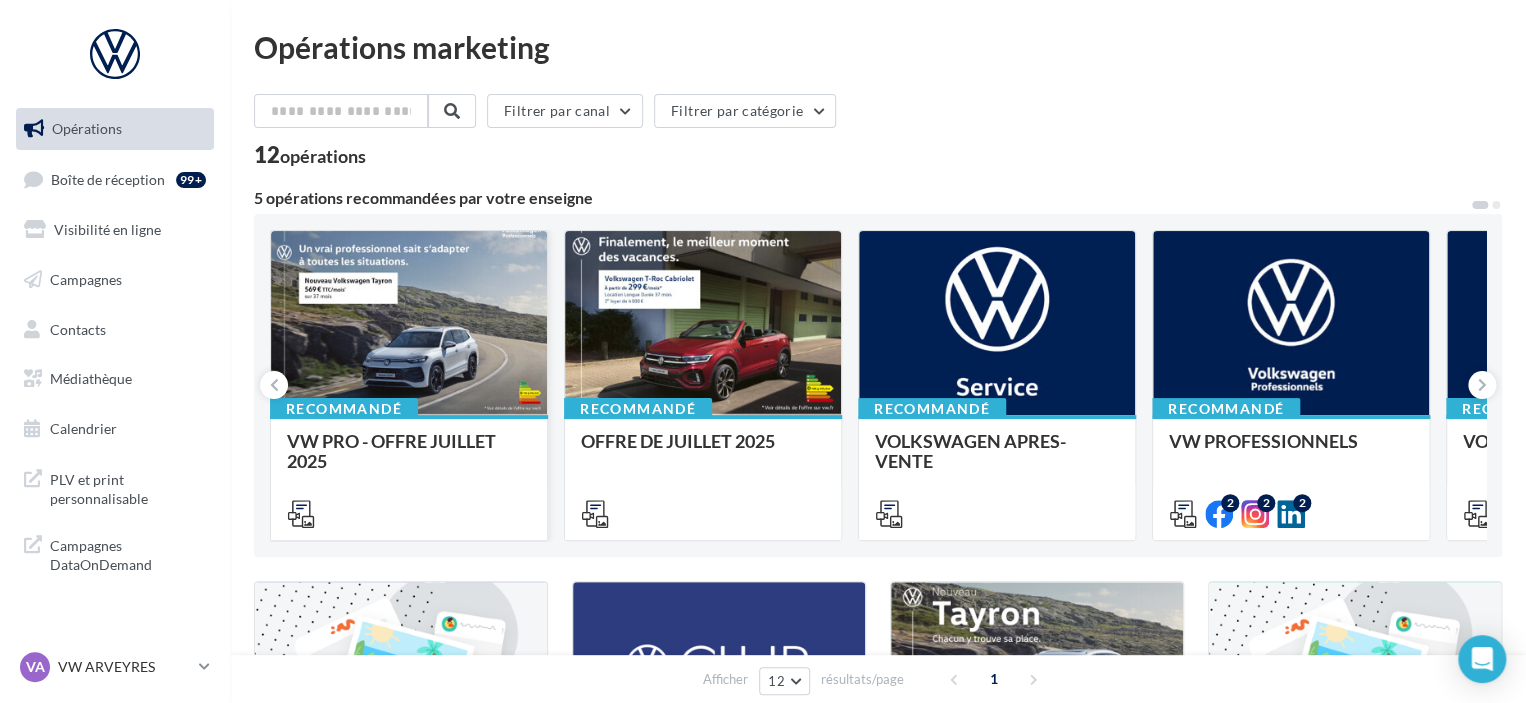 click at bounding box center (409, 324) 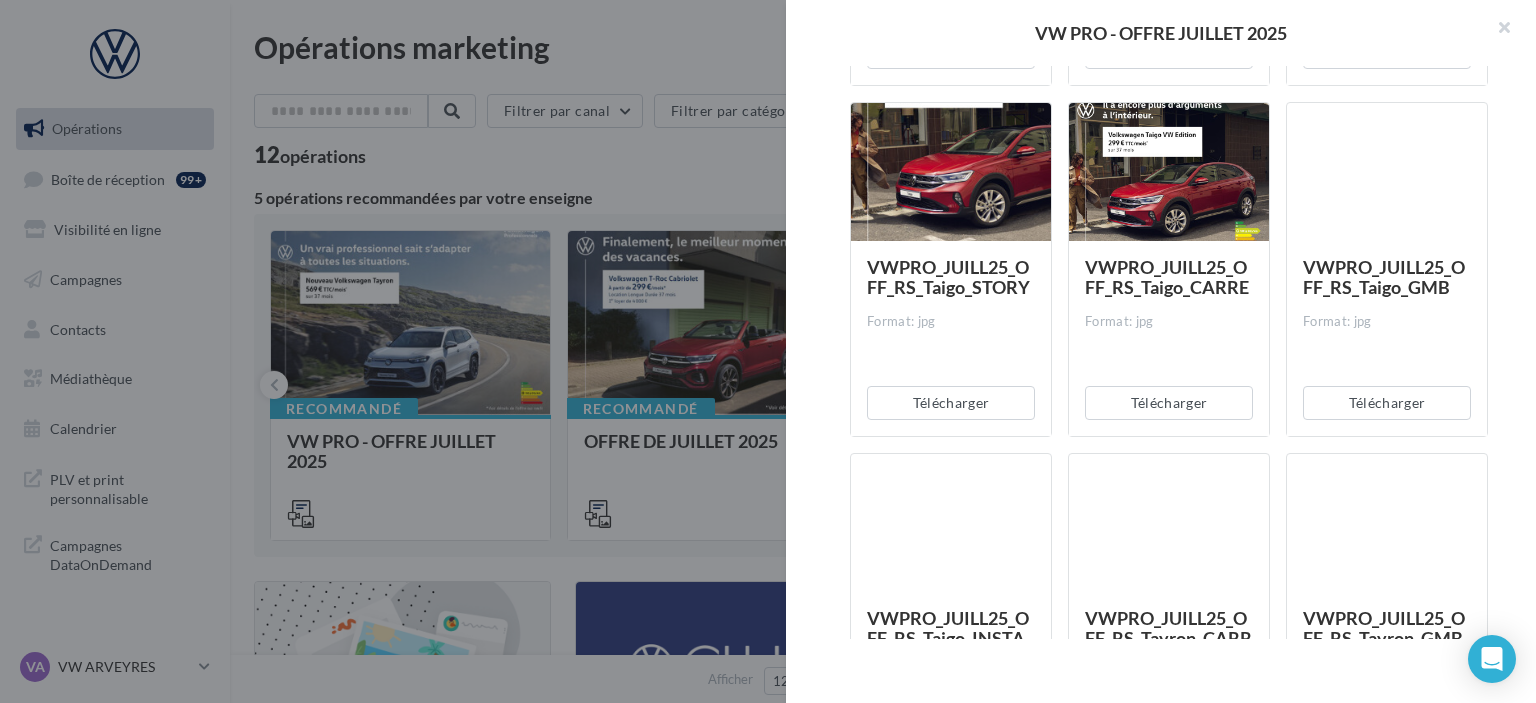 scroll, scrollTop: 4300, scrollLeft: 0, axis: vertical 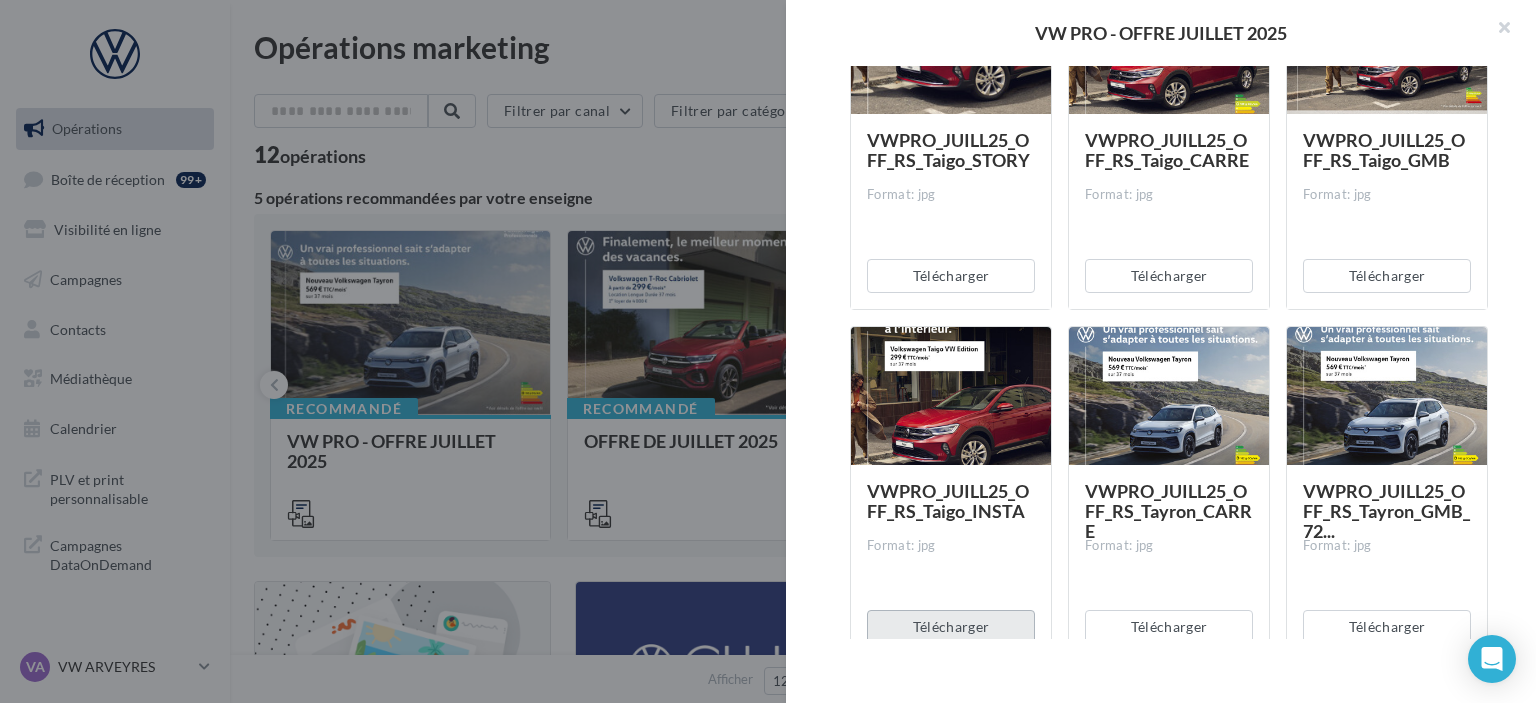 click on "Télécharger" at bounding box center (951, 627) 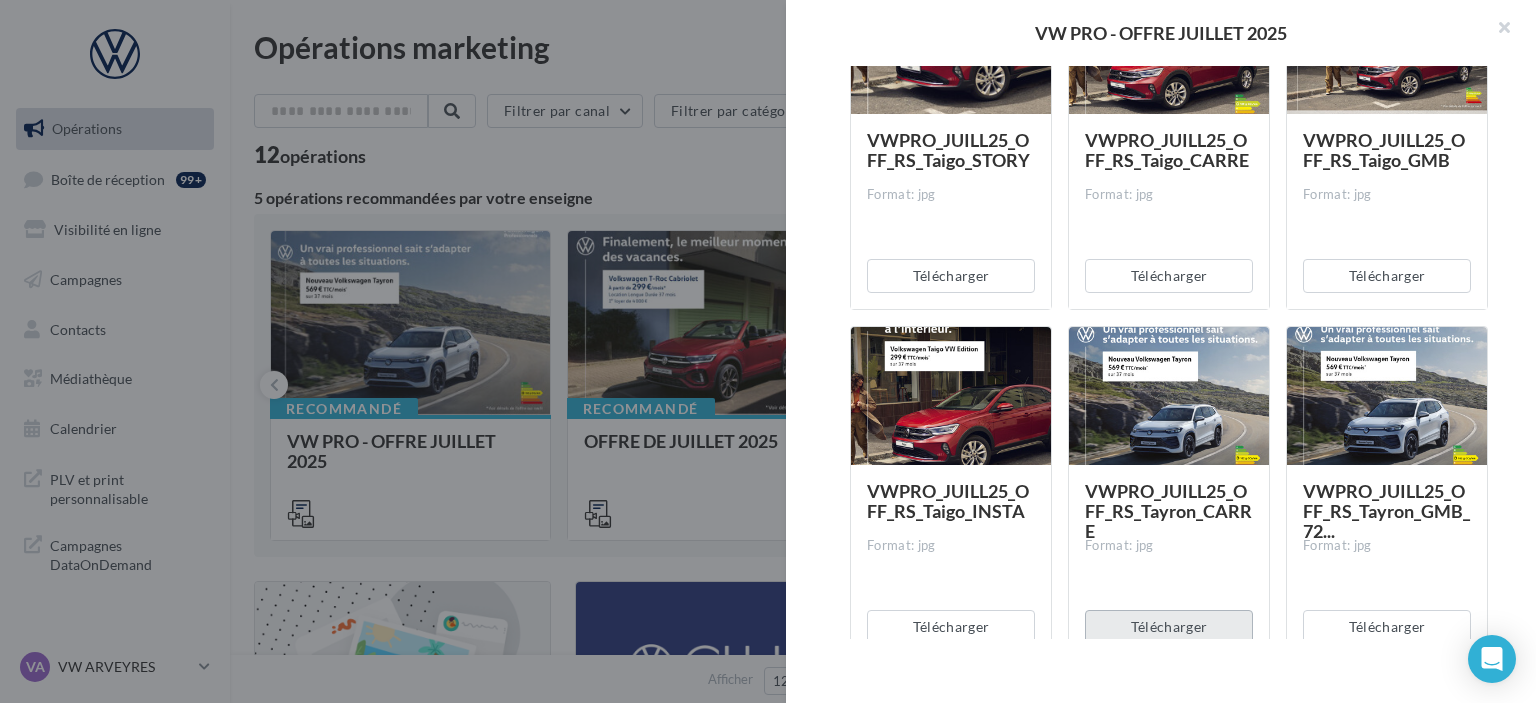 click on "Télécharger" at bounding box center [1169, 627] 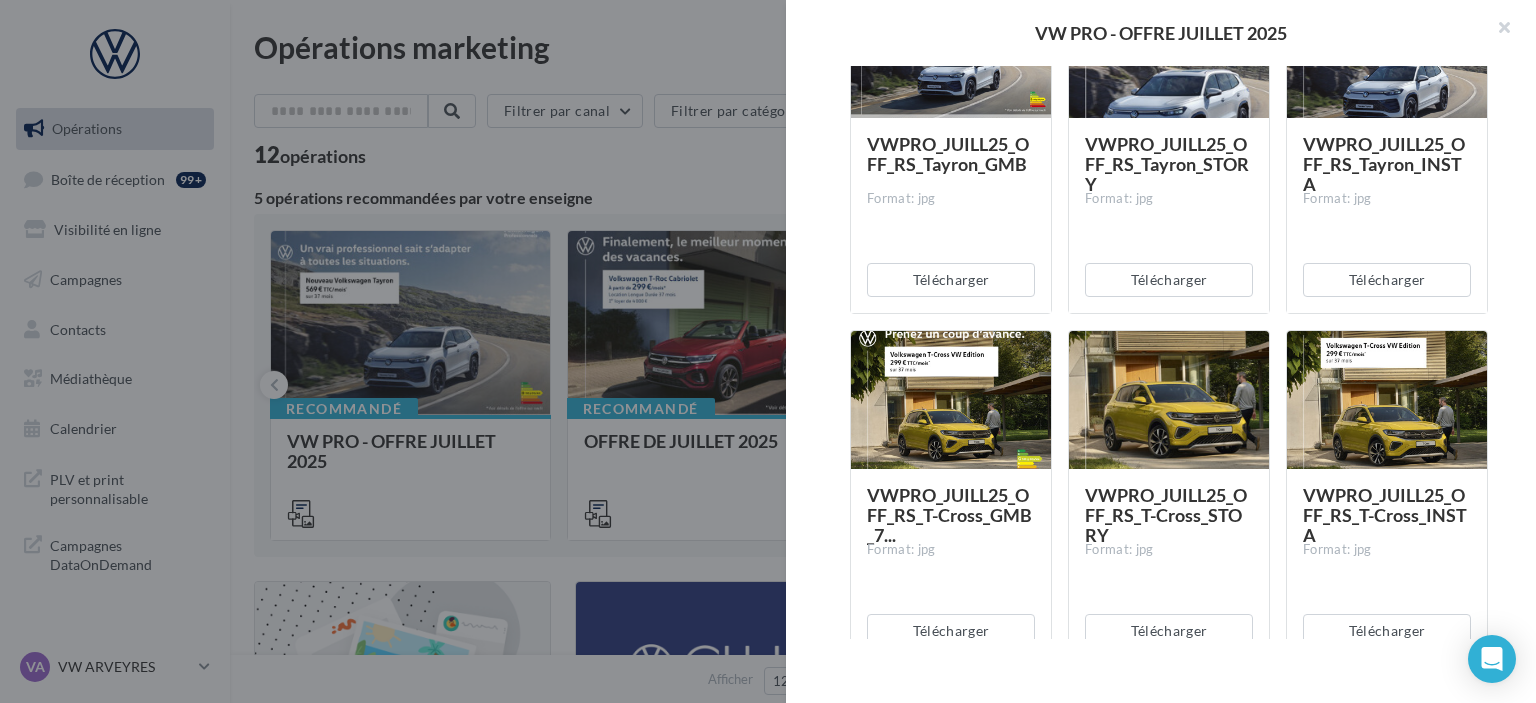 scroll, scrollTop: 5000, scrollLeft: 0, axis: vertical 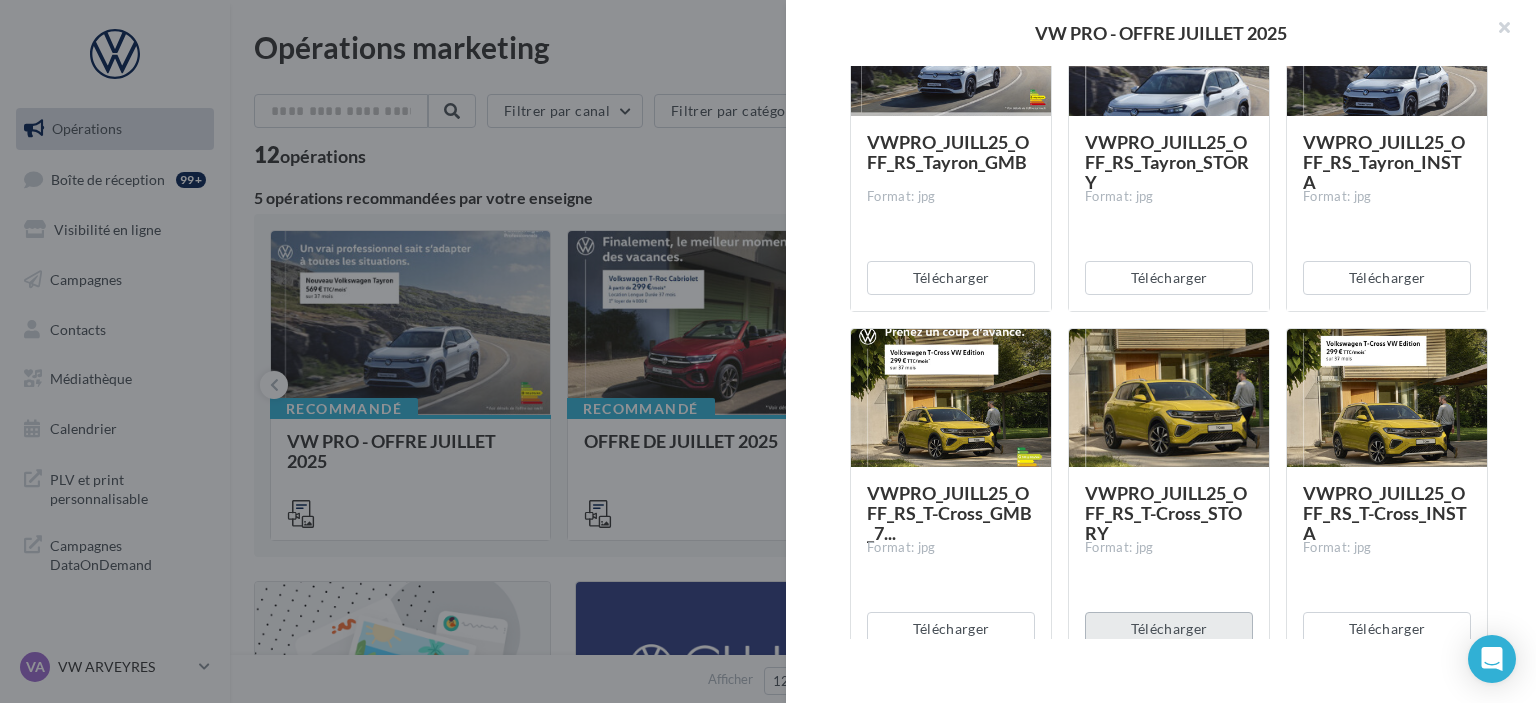 click on "Télécharger" at bounding box center [1169, 629] 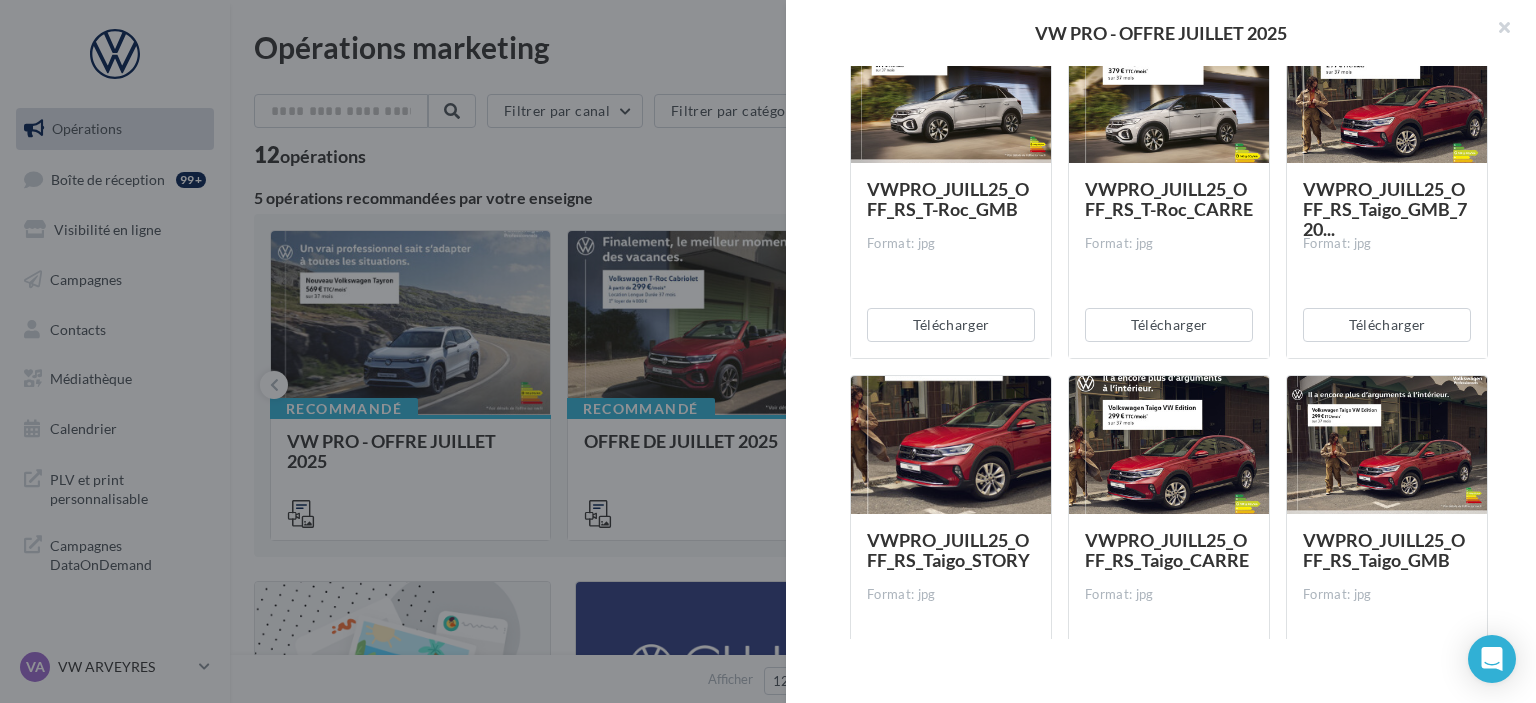 scroll, scrollTop: 3900, scrollLeft: 0, axis: vertical 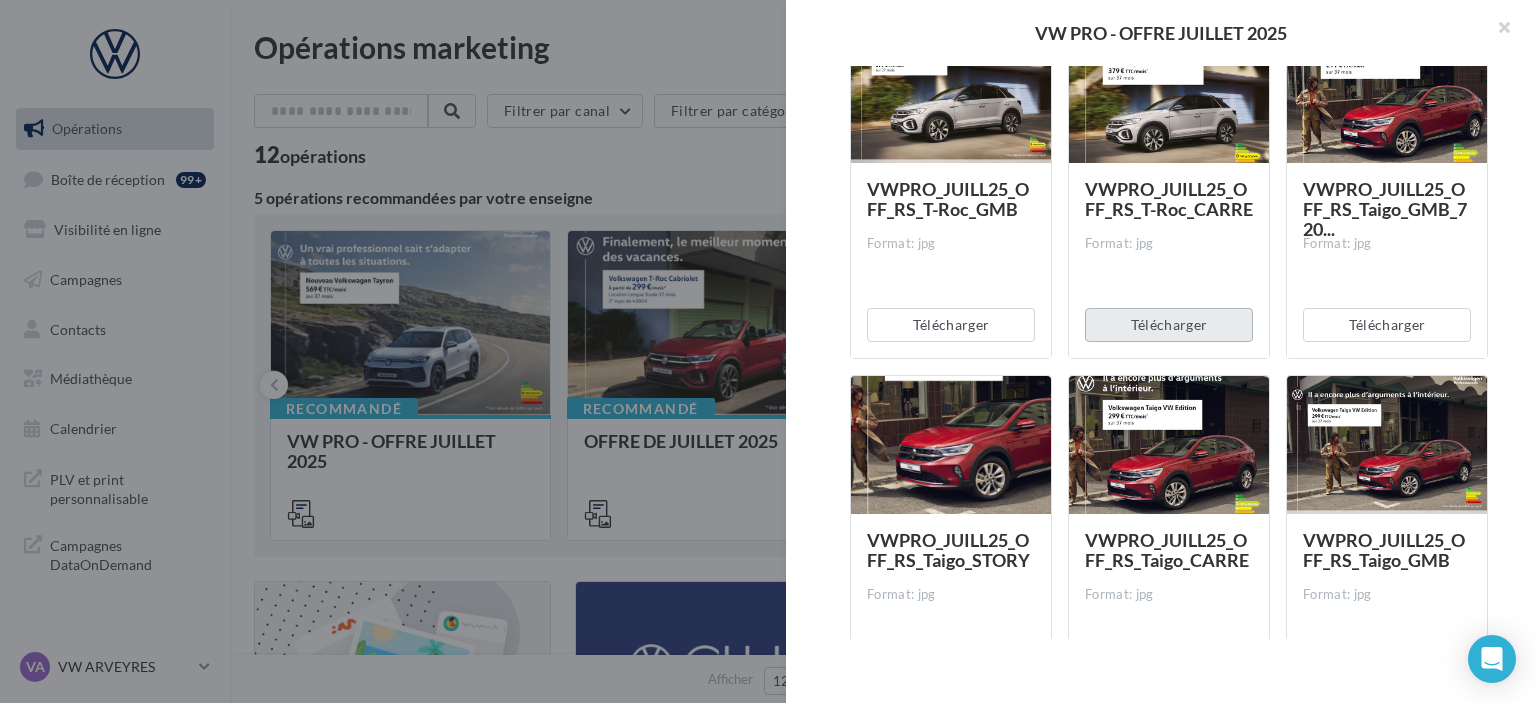 click on "Télécharger" at bounding box center [1169, 325] 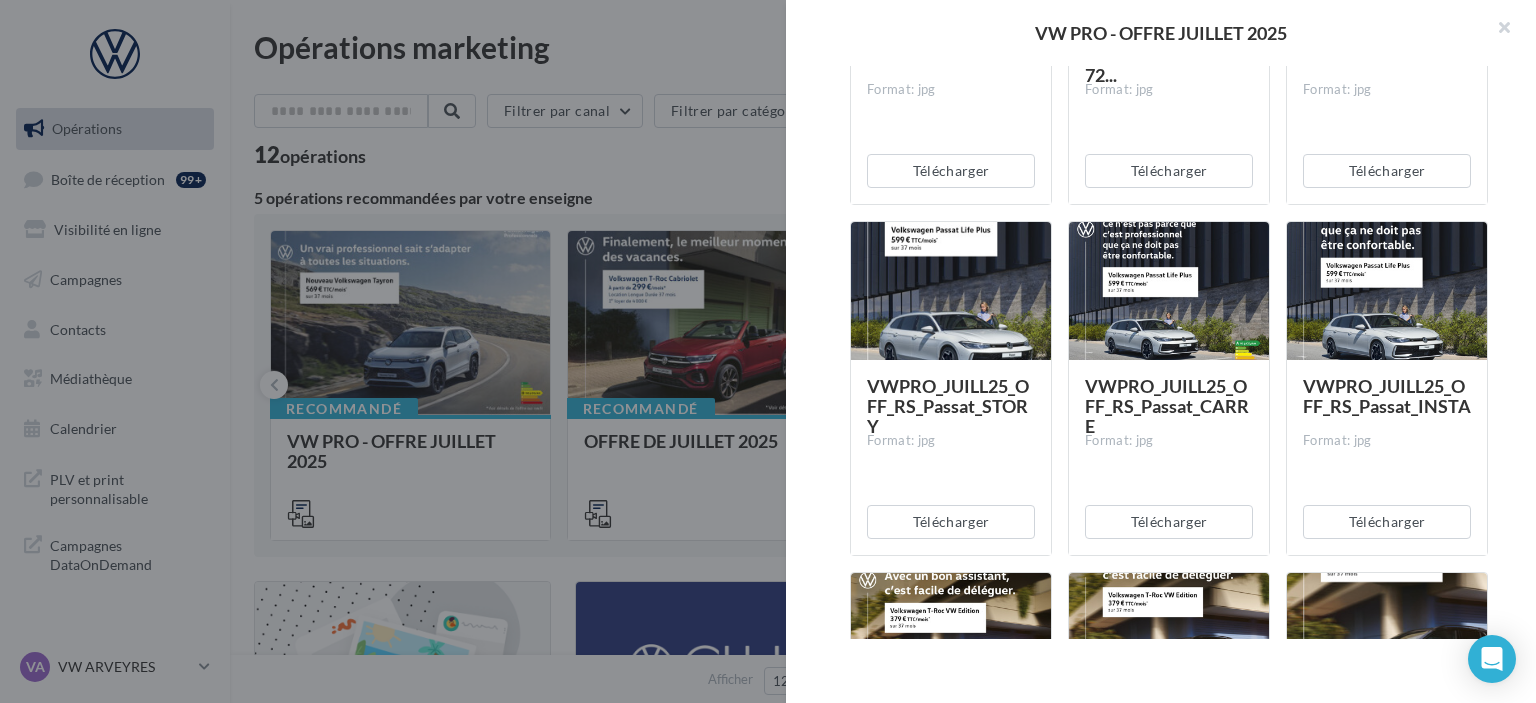 scroll, scrollTop: 3000, scrollLeft: 0, axis: vertical 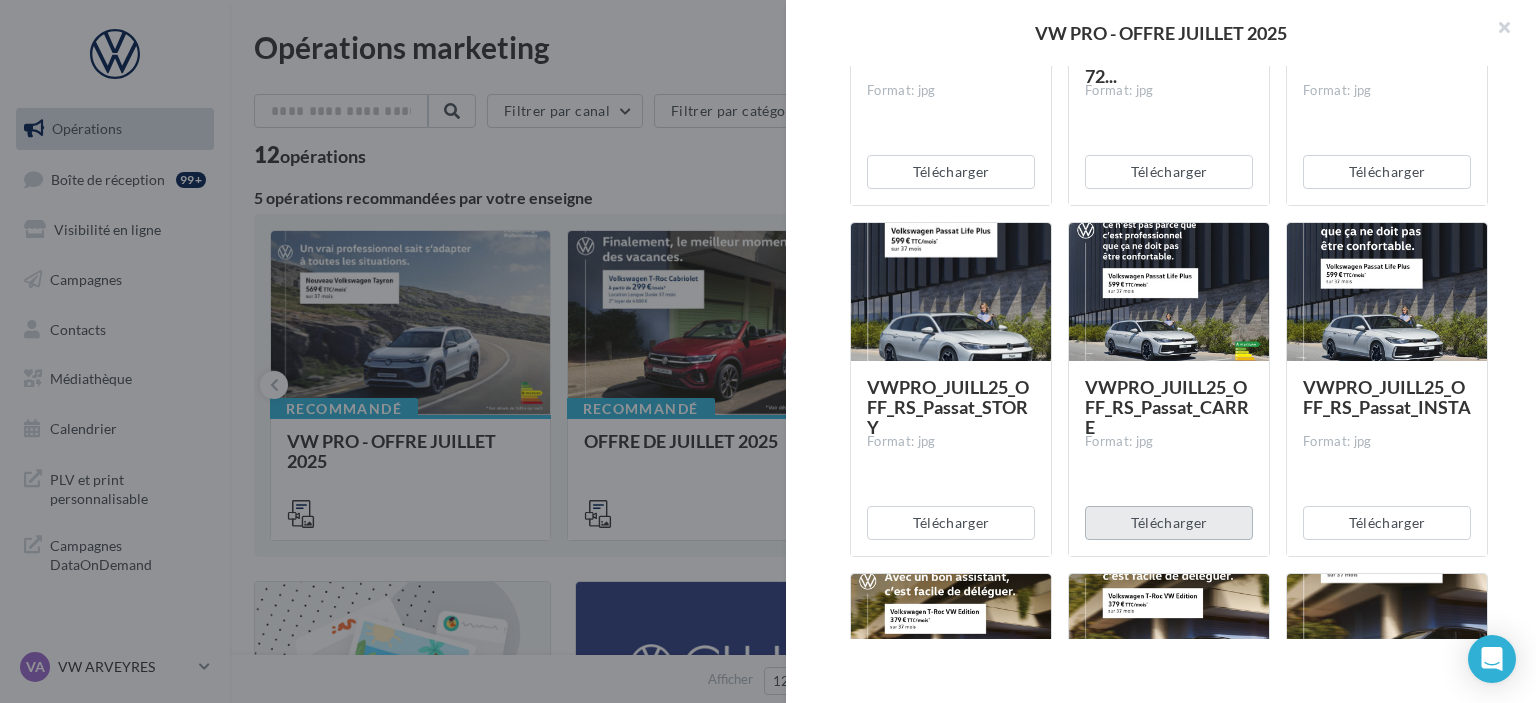 click on "Télécharger" at bounding box center [1169, 523] 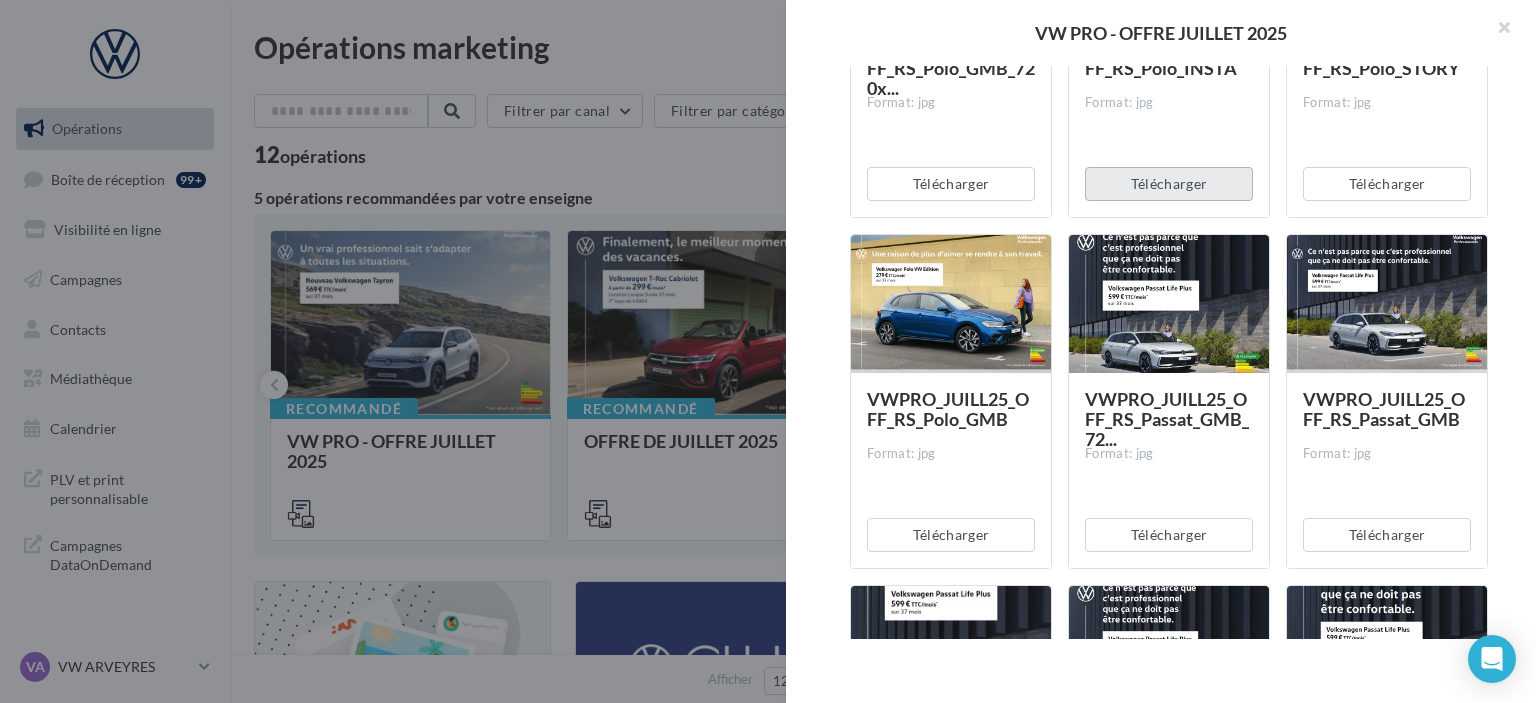 scroll, scrollTop: 2500, scrollLeft: 0, axis: vertical 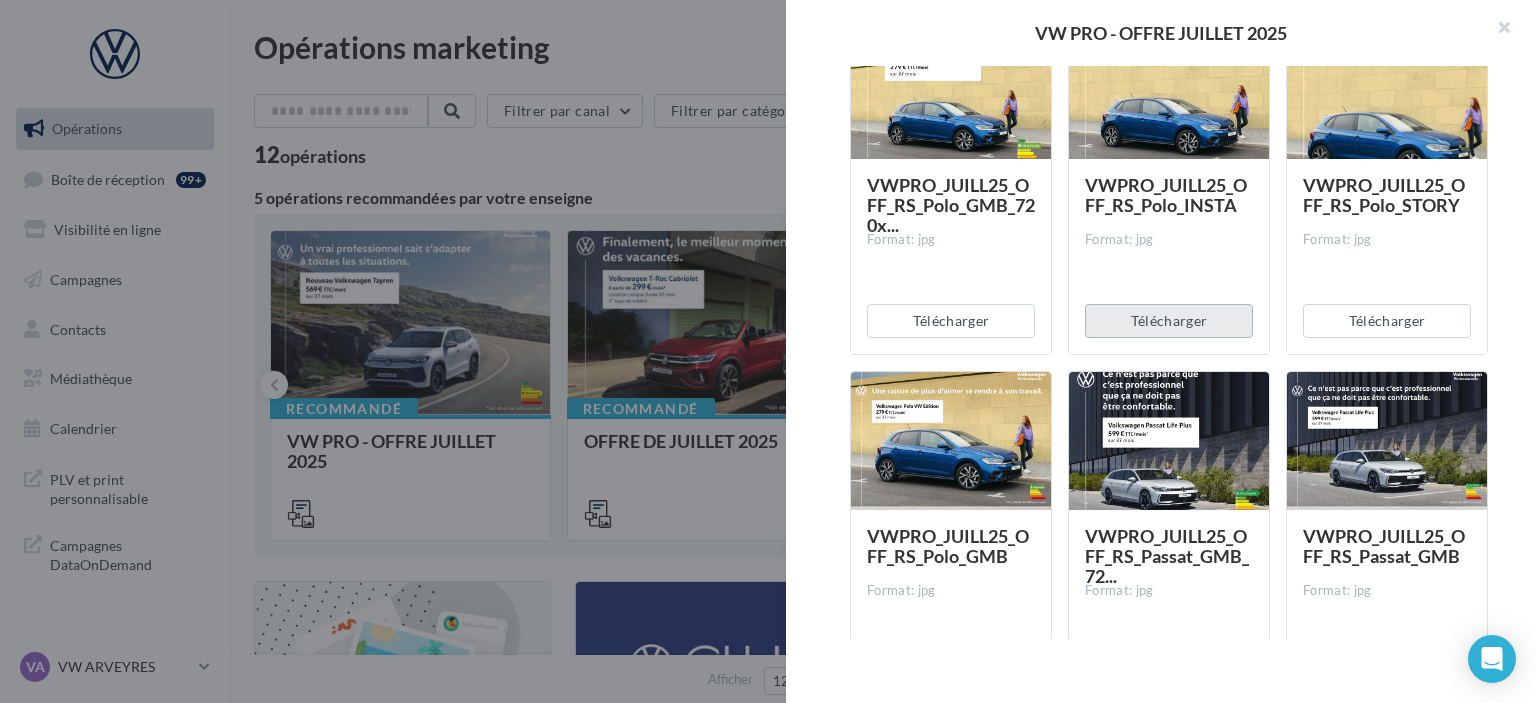 click on "Télécharger" at bounding box center (1169, 321) 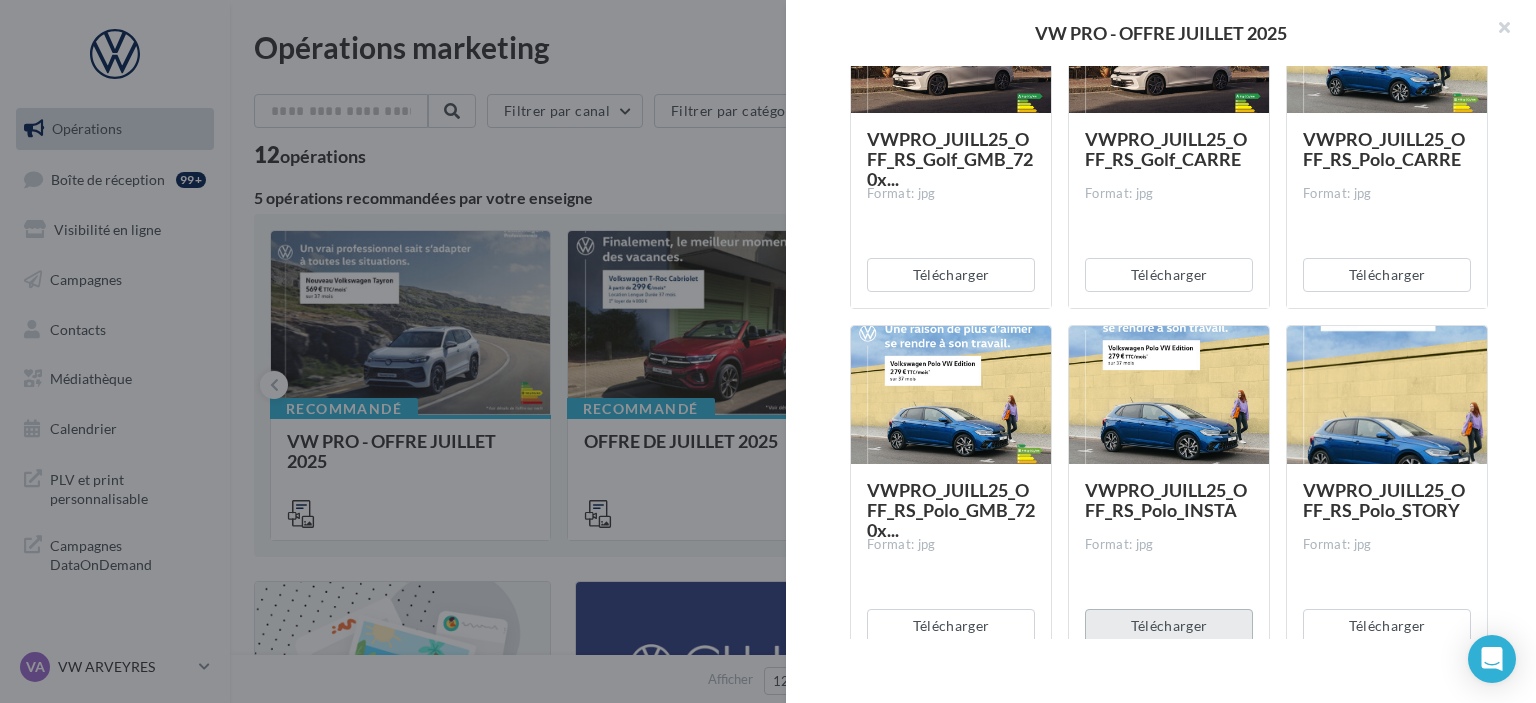 scroll, scrollTop: 1900, scrollLeft: 0, axis: vertical 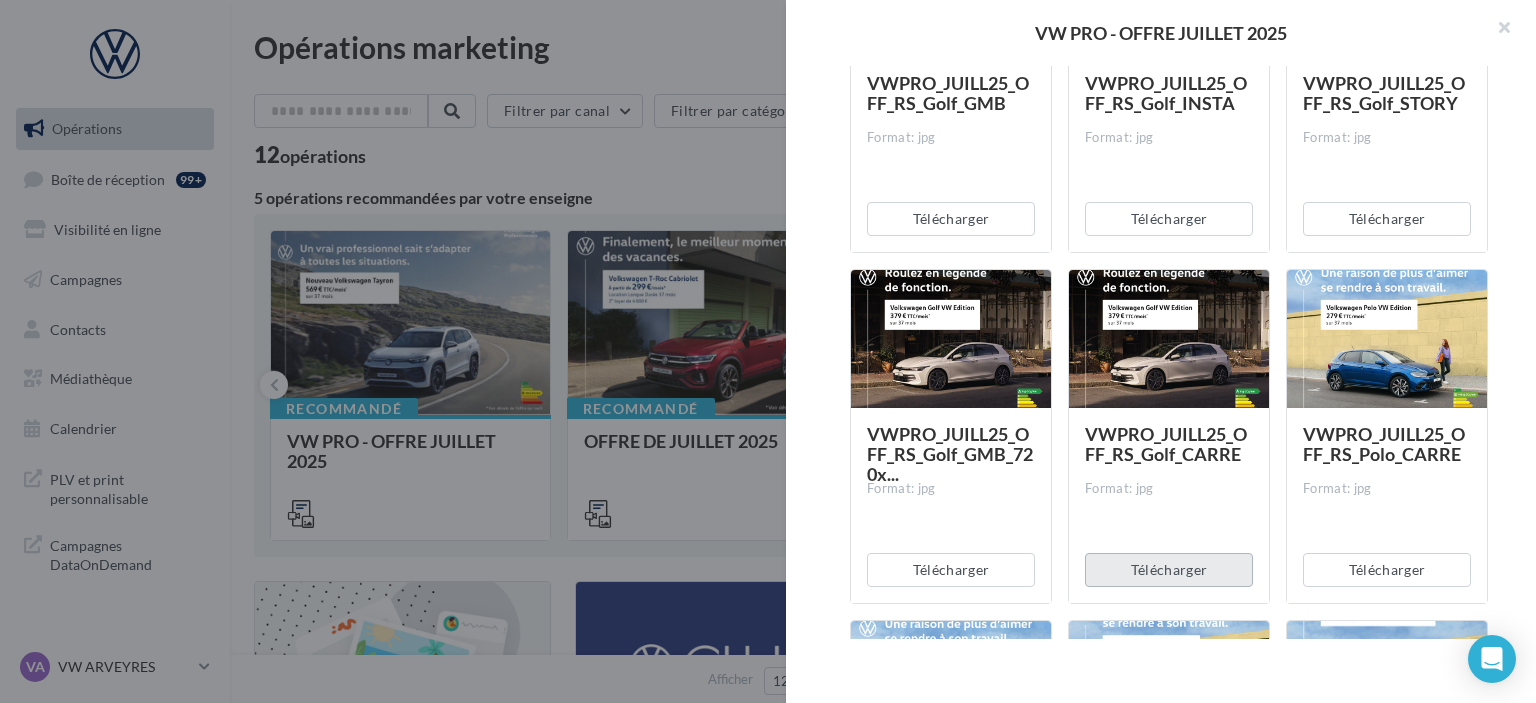 click on "Télécharger" at bounding box center (1169, 570) 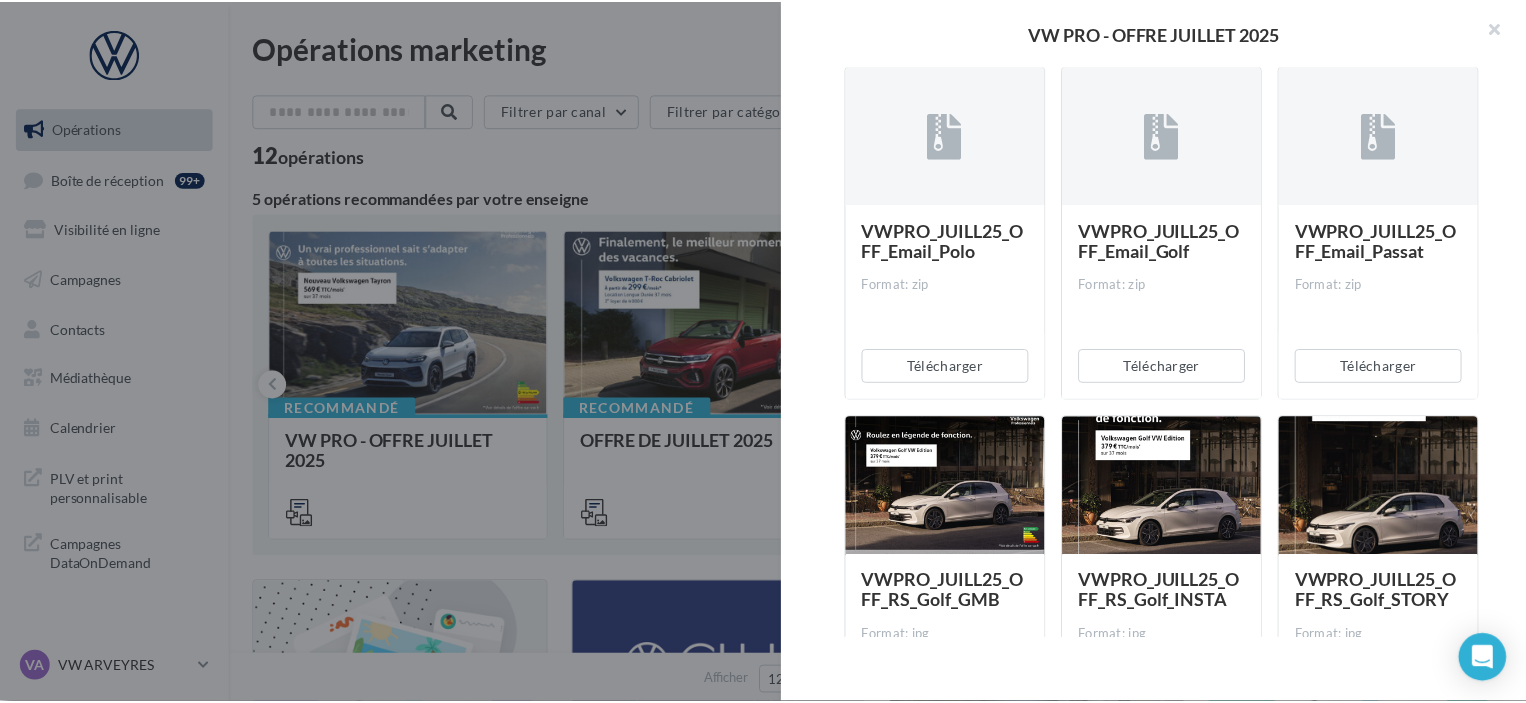 scroll, scrollTop: 1100, scrollLeft: 0, axis: vertical 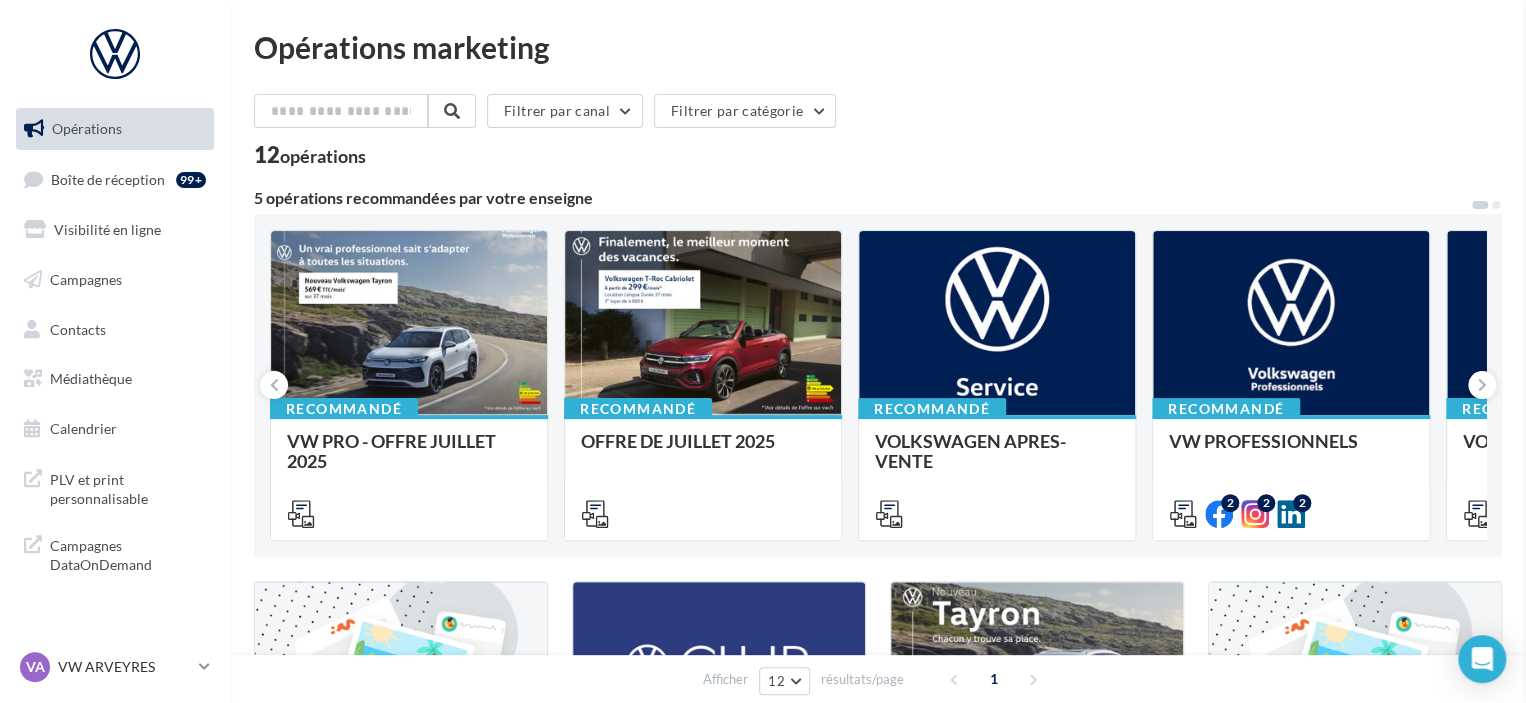 click at bounding box center [2289, 351] 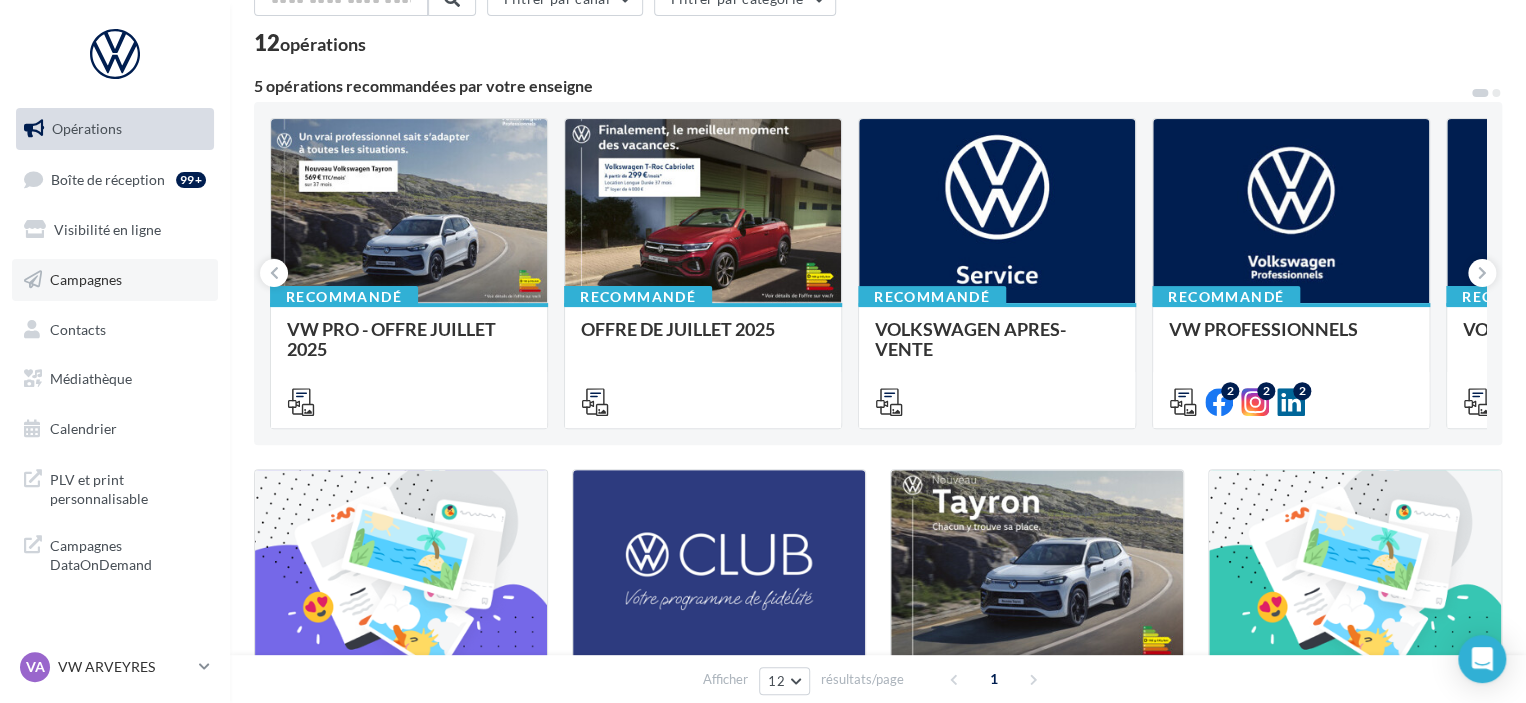 scroll, scrollTop: 0, scrollLeft: 0, axis: both 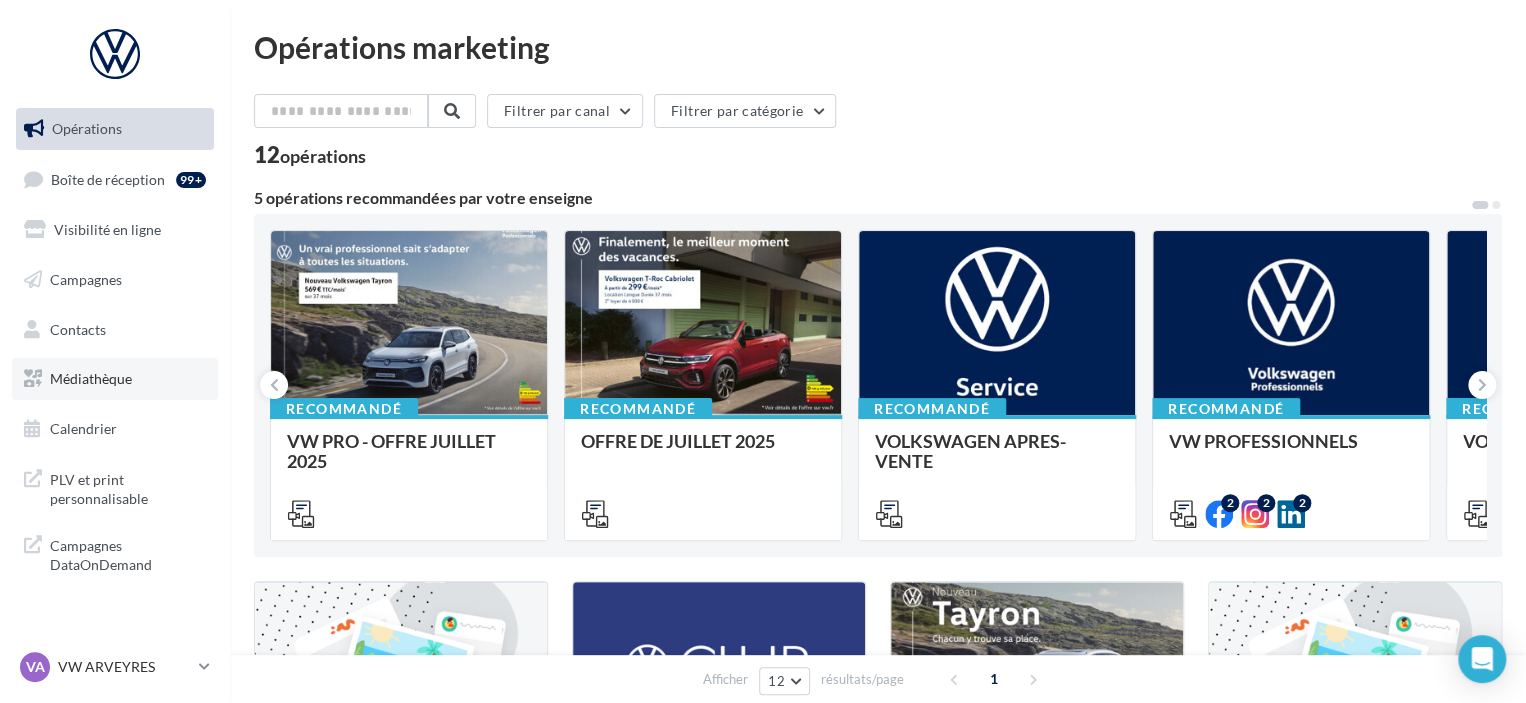 click on "Médiathèque" at bounding box center [115, 379] 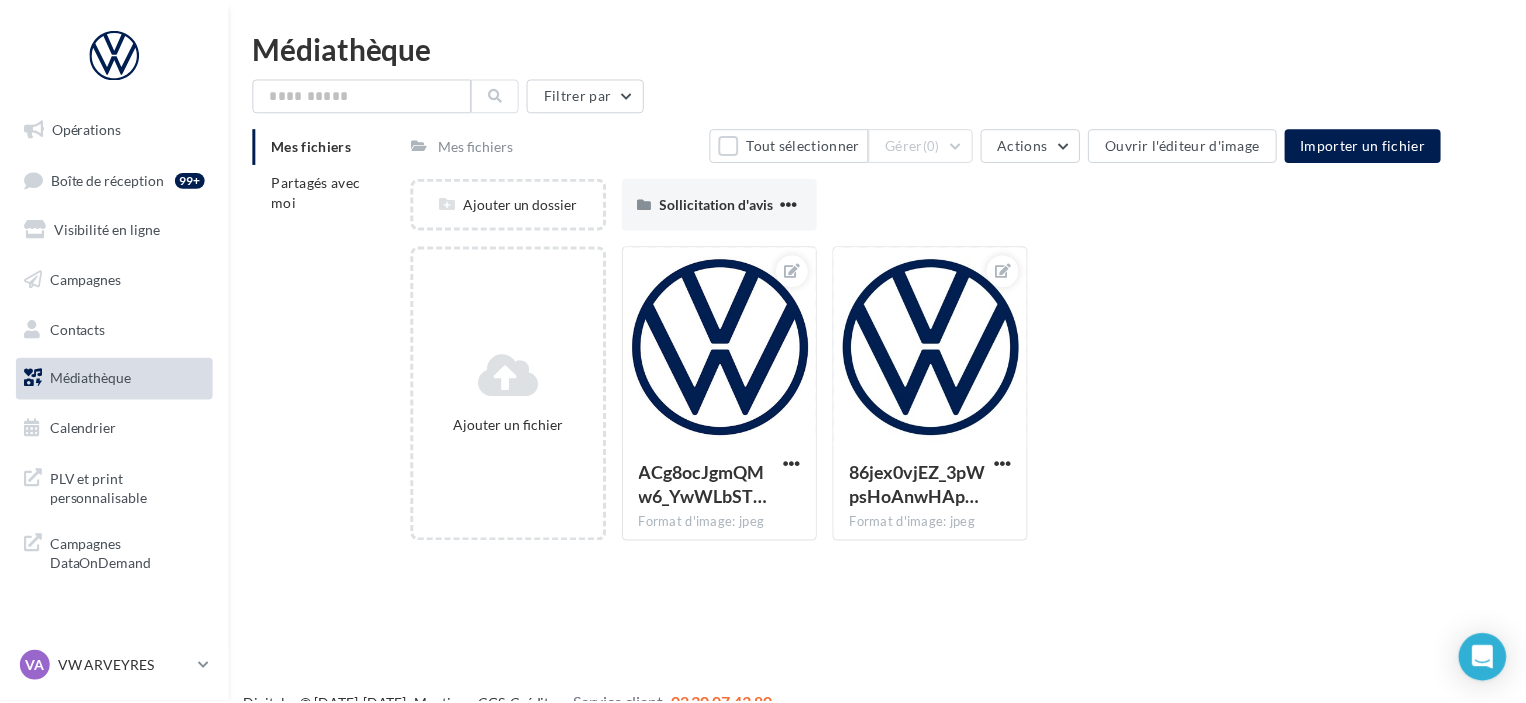 scroll, scrollTop: 0, scrollLeft: 0, axis: both 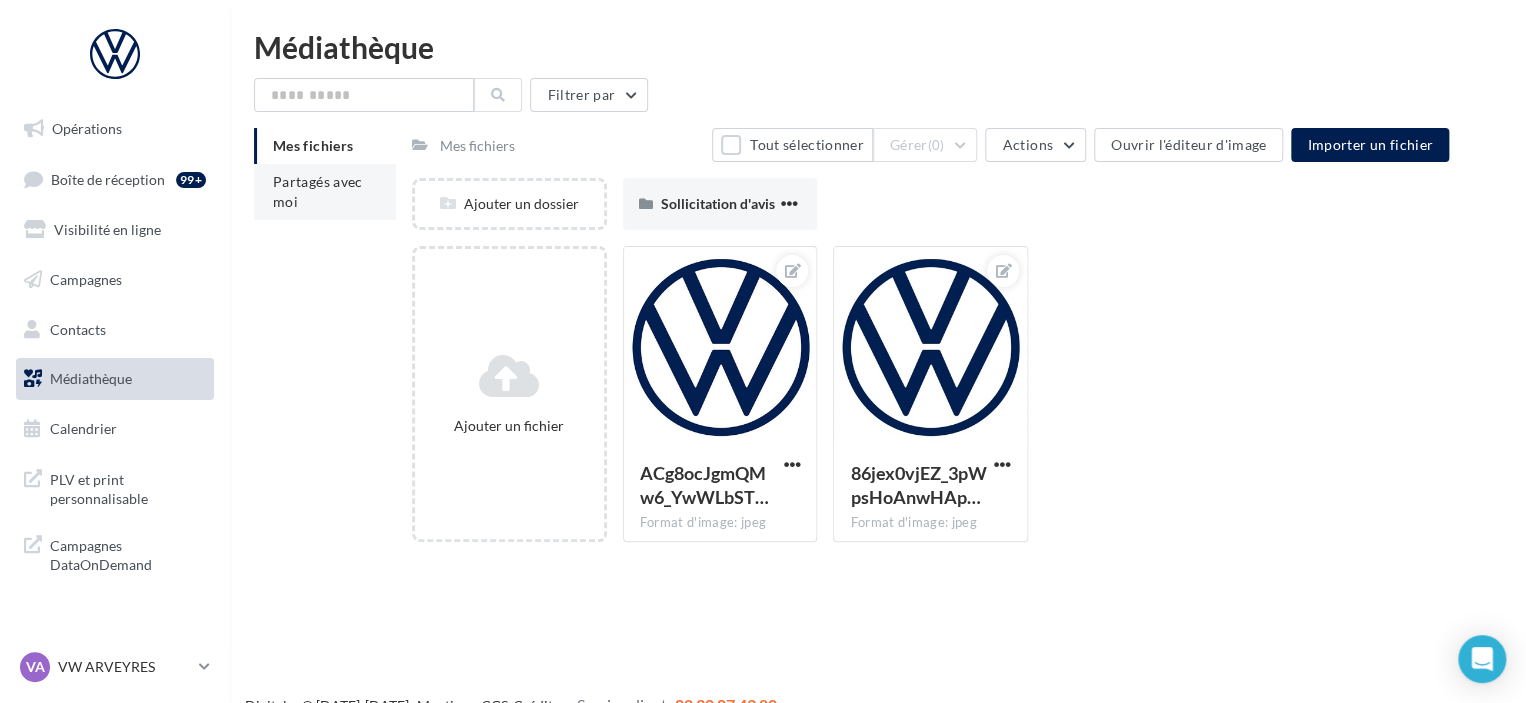 click on "Partagés avec moi" at bounding box center (325, 192) 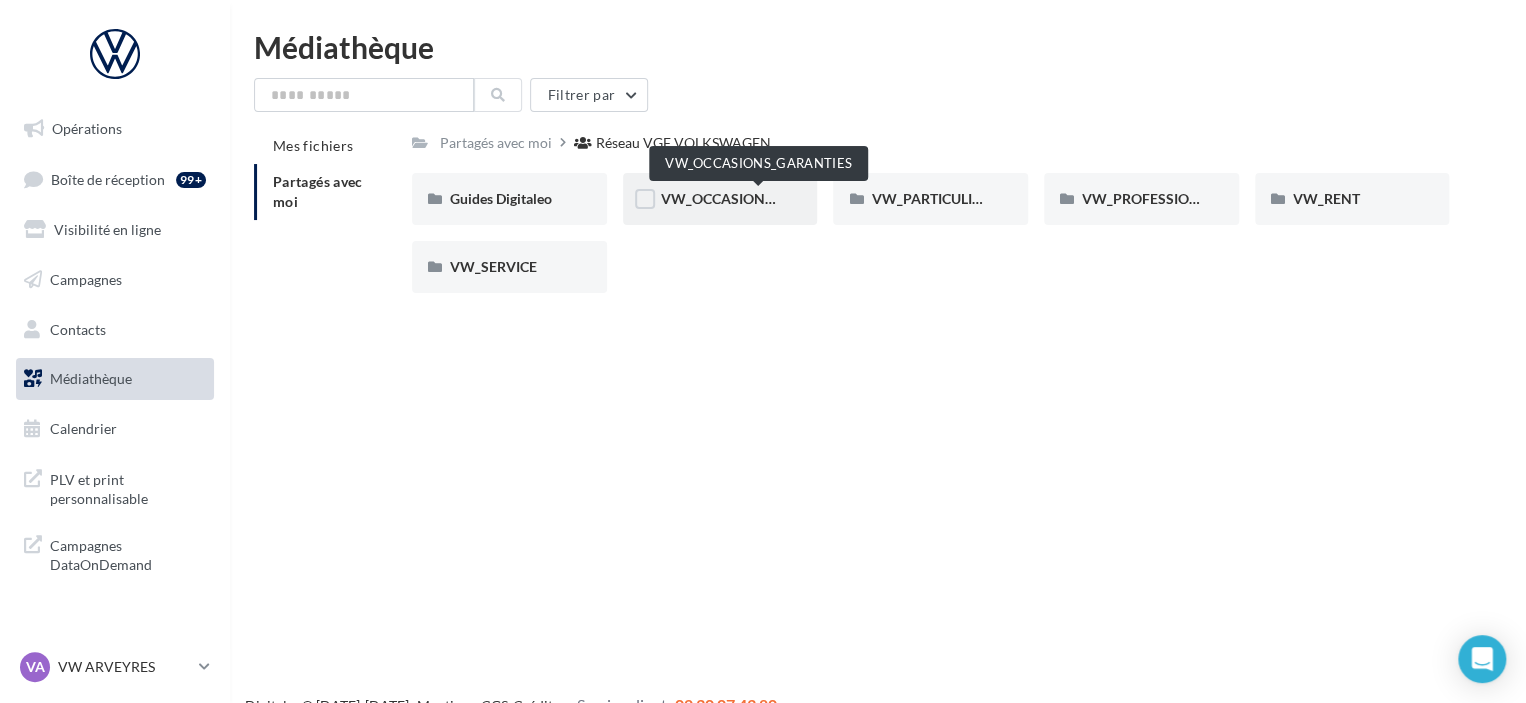 click on "VW_OCCASIONS_GARANTIES" at bounding box center (759, 198) 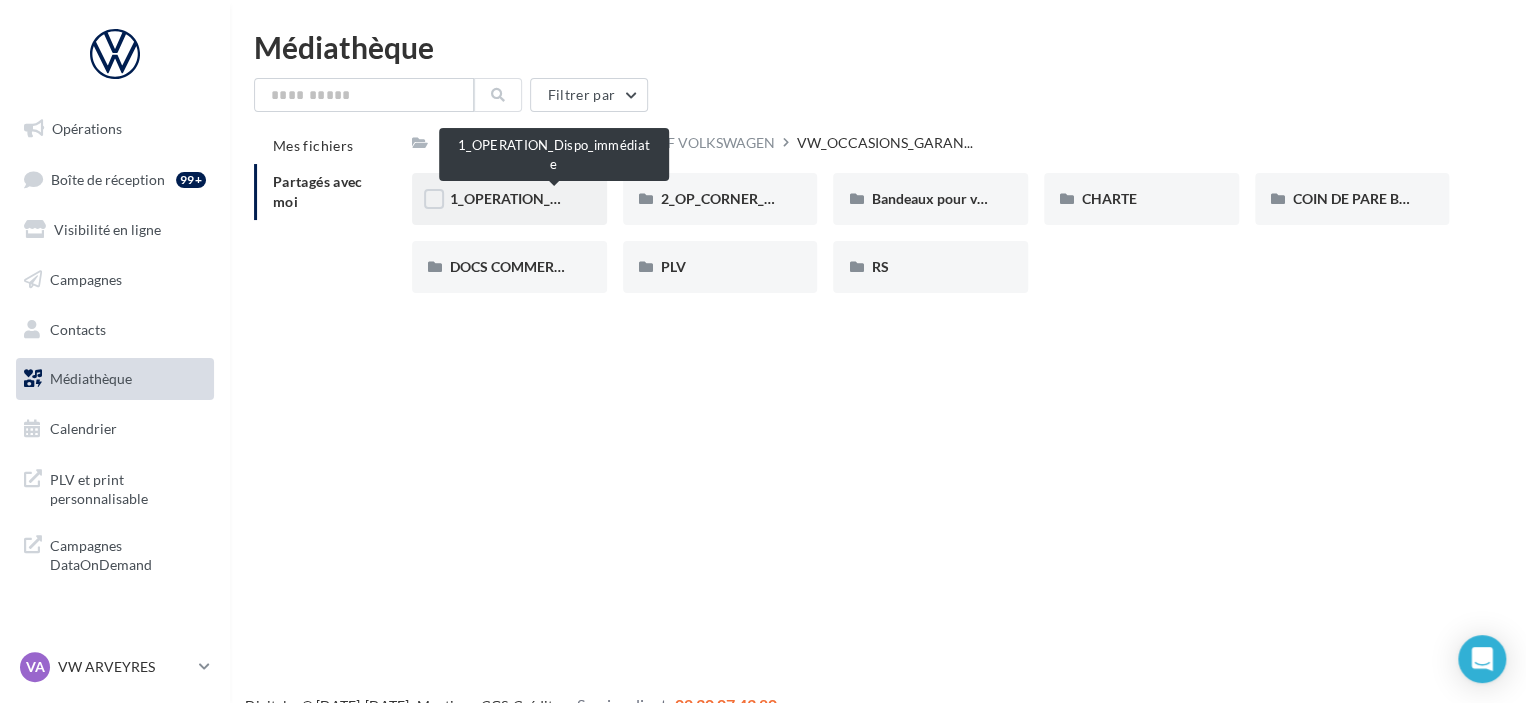 click on "1_OPERATION_Dispo_immédiate" at bounding box center (554, 198) 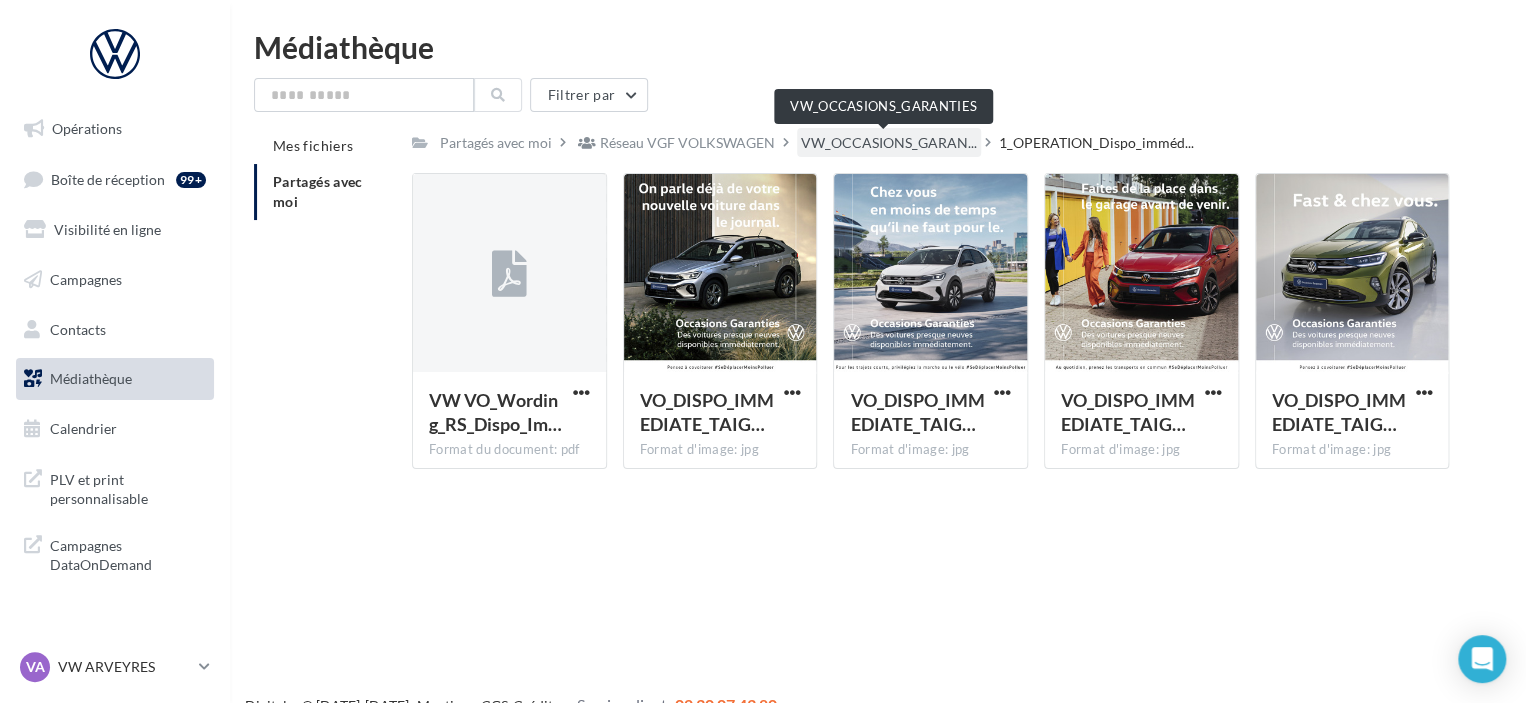 click on "VW_OCCASIONS_GARAN..." at bounding box center [889, 143] 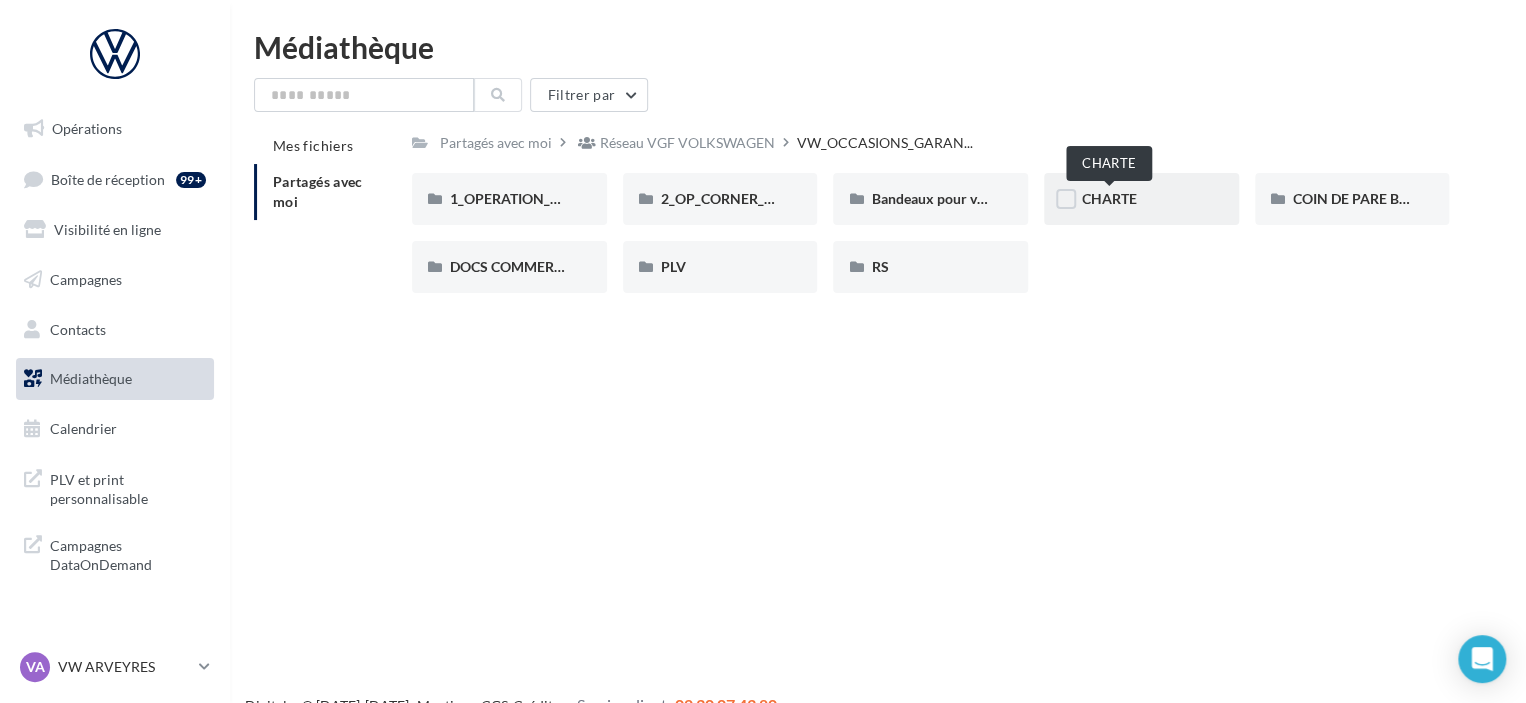click on "CHARTE" at bounding box center [1109, 198] 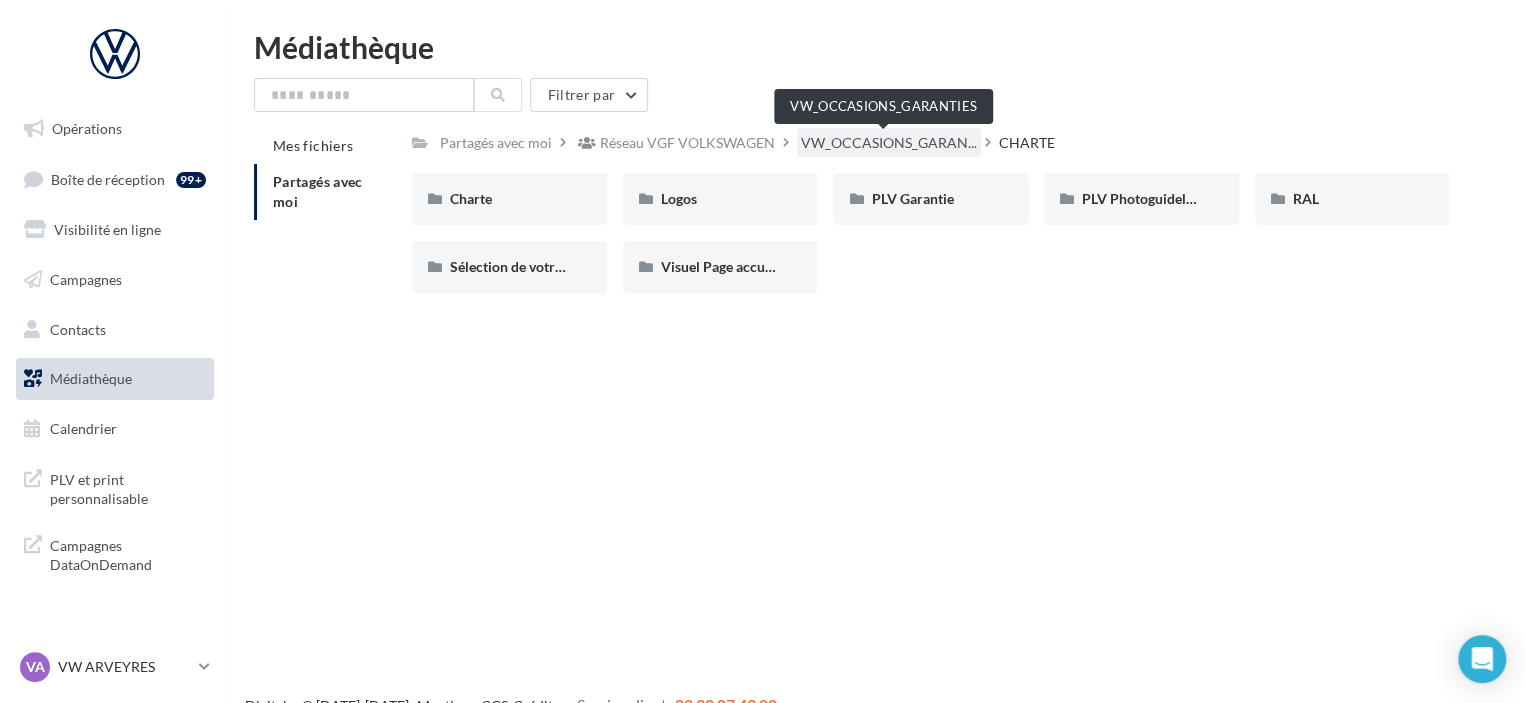 click on "VW_OCCASIONS_GARAN..." at bounding box center [889, 143] 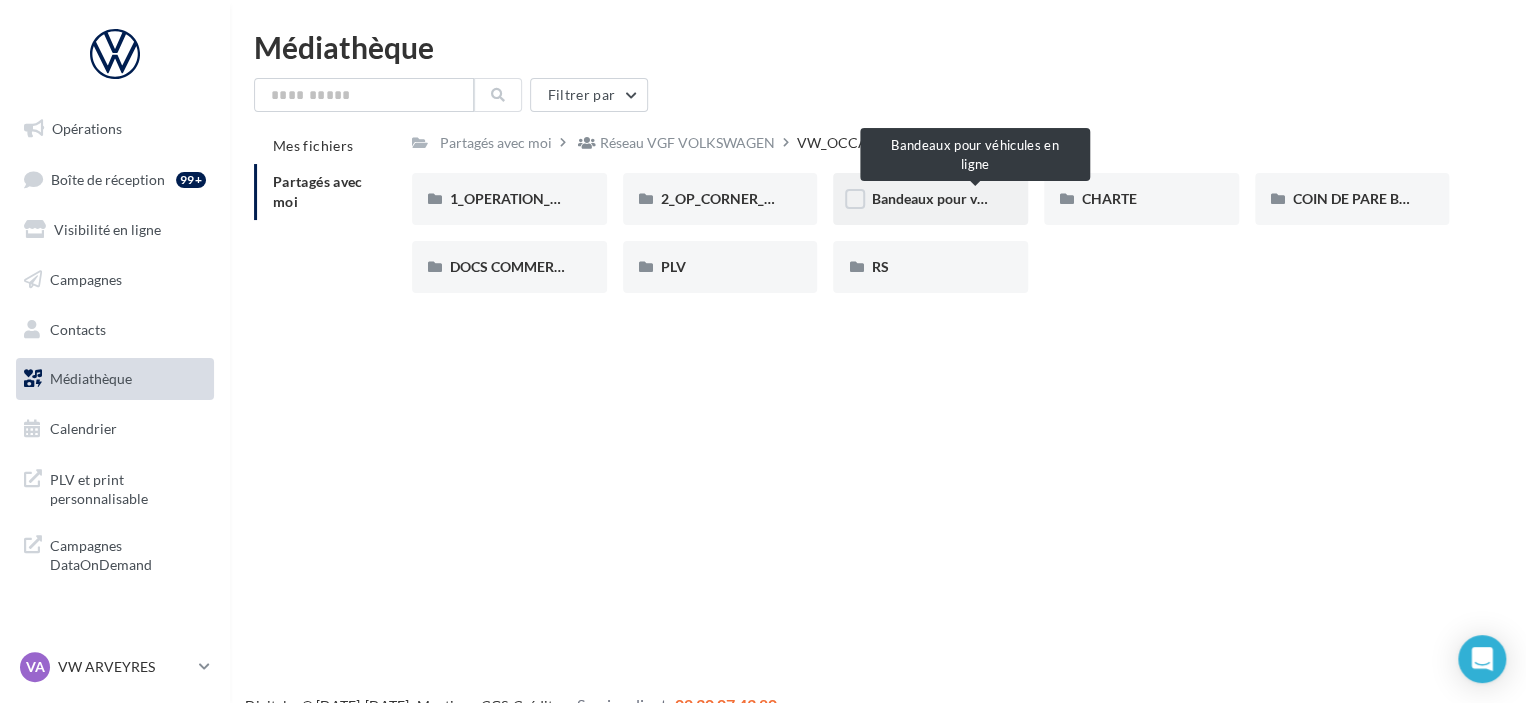 click on "Bandeaux pour véhicules en ligne" at bounding box center (974, 198) 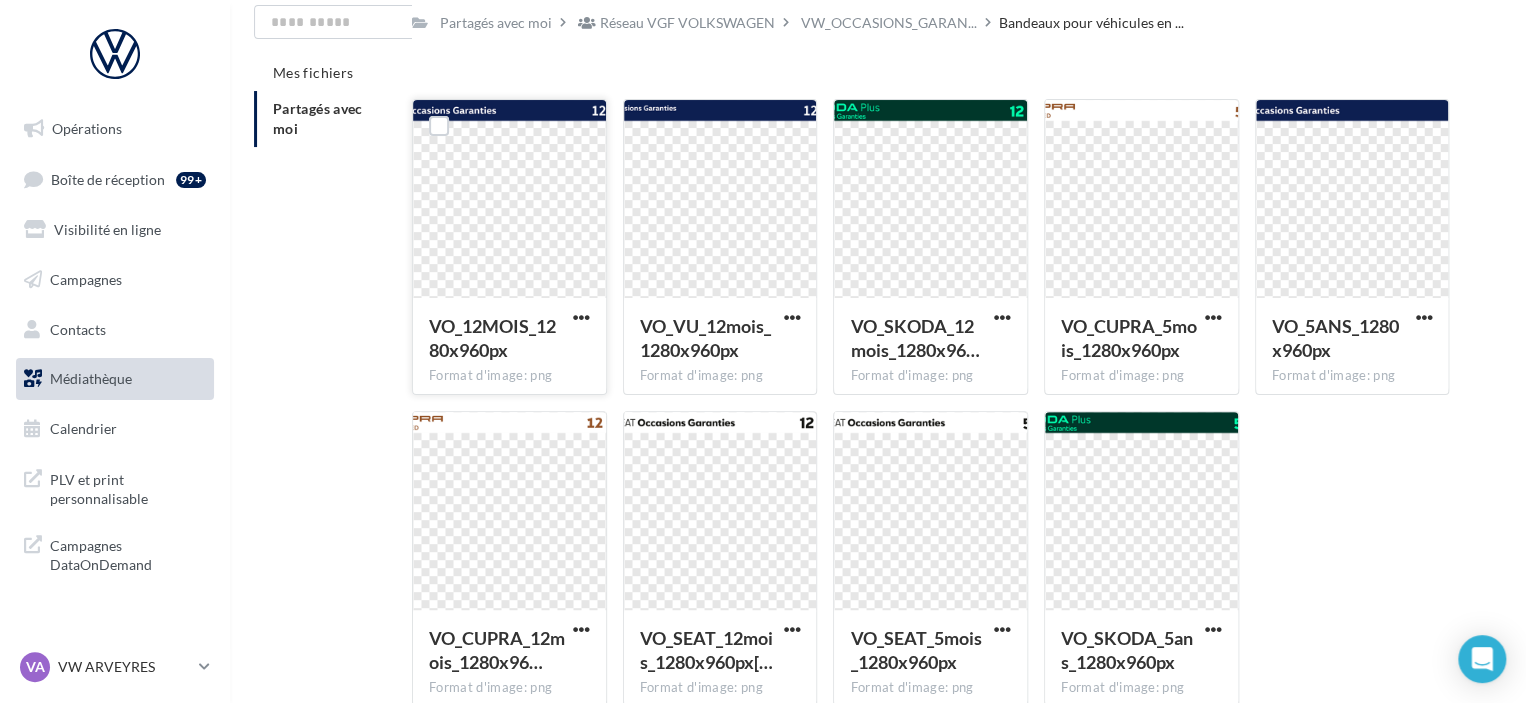 scroll, scrollTop: 0, scrollLeft: 0, axis: both 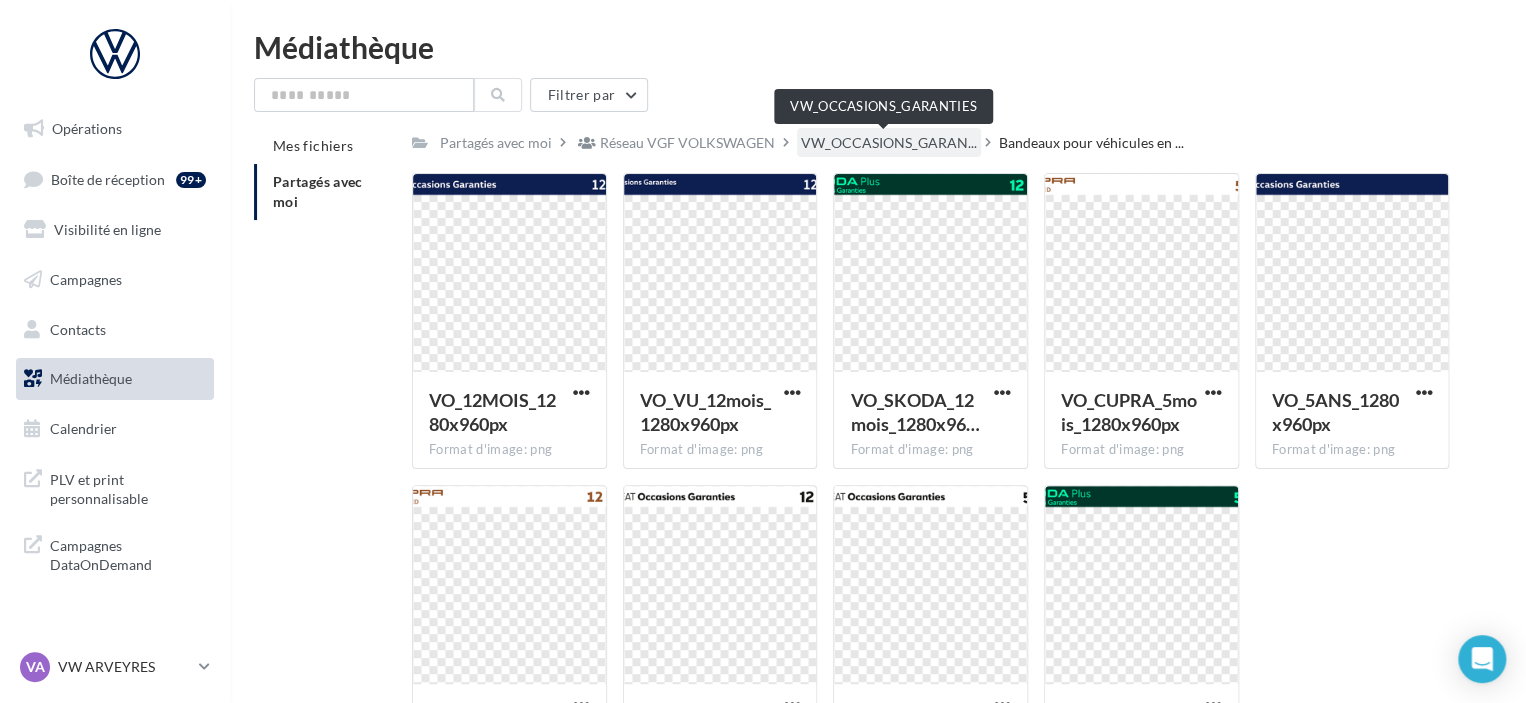 click on "VW_OCCASIONS_GARAN..." at bounding box center (889, 143) 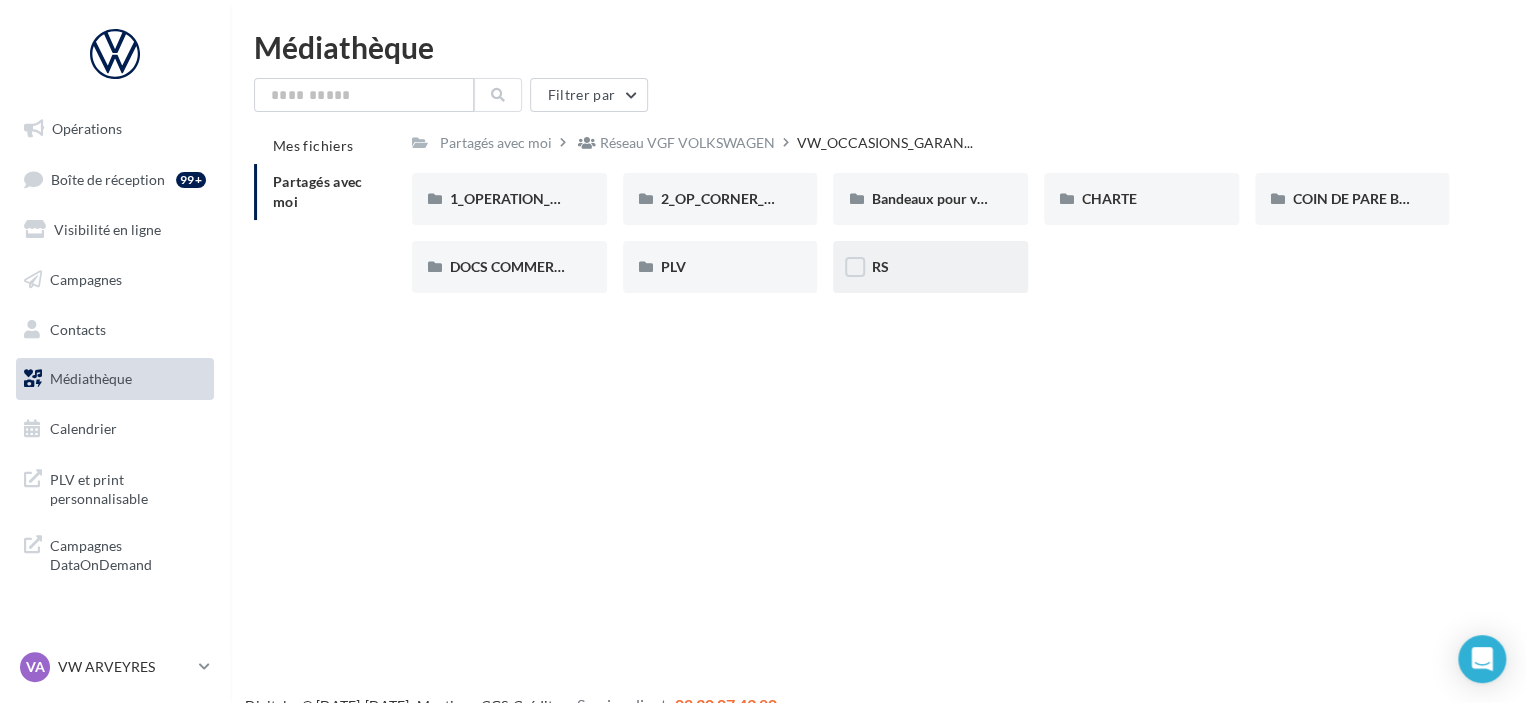 click on "RS" at bounding box center (930, 267) 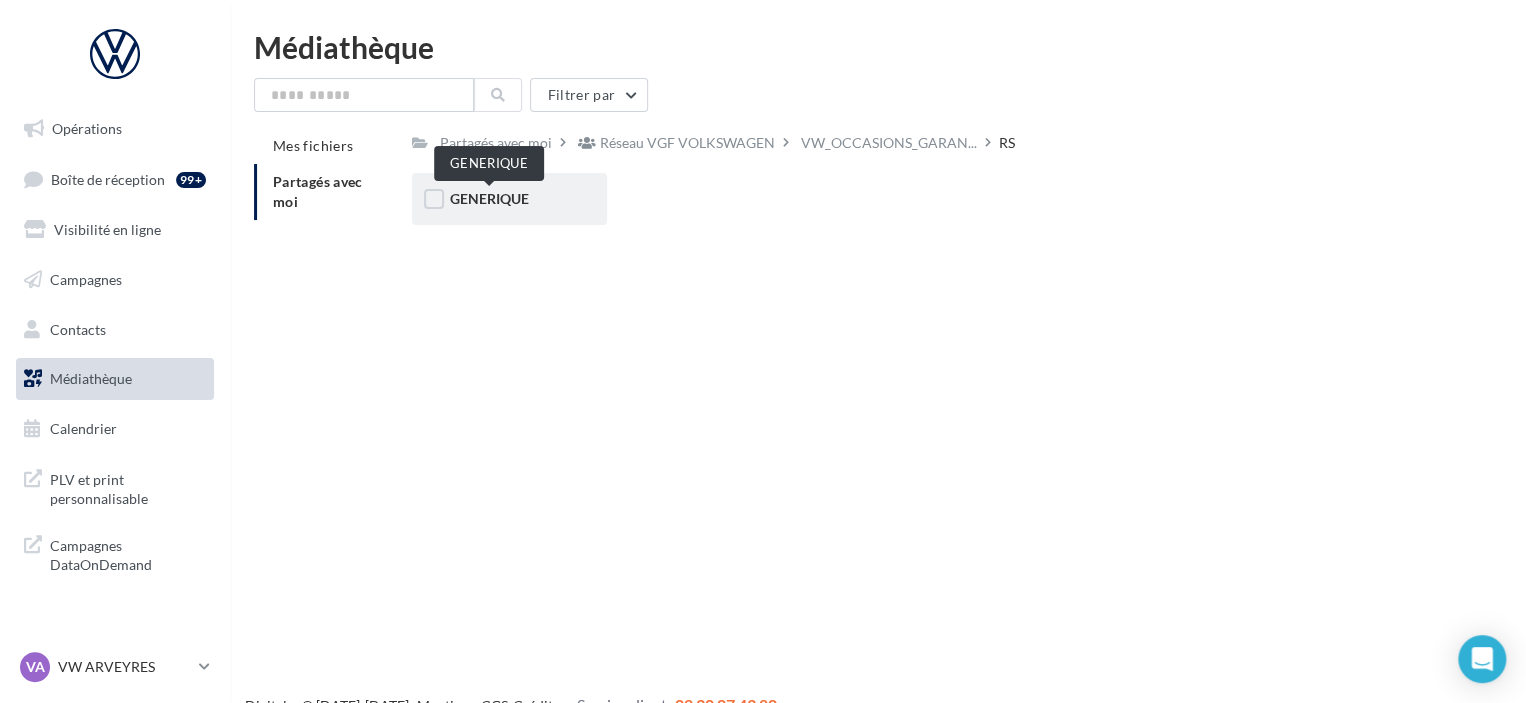 click on "GENERIQUE" at bounding box center [489, 198] 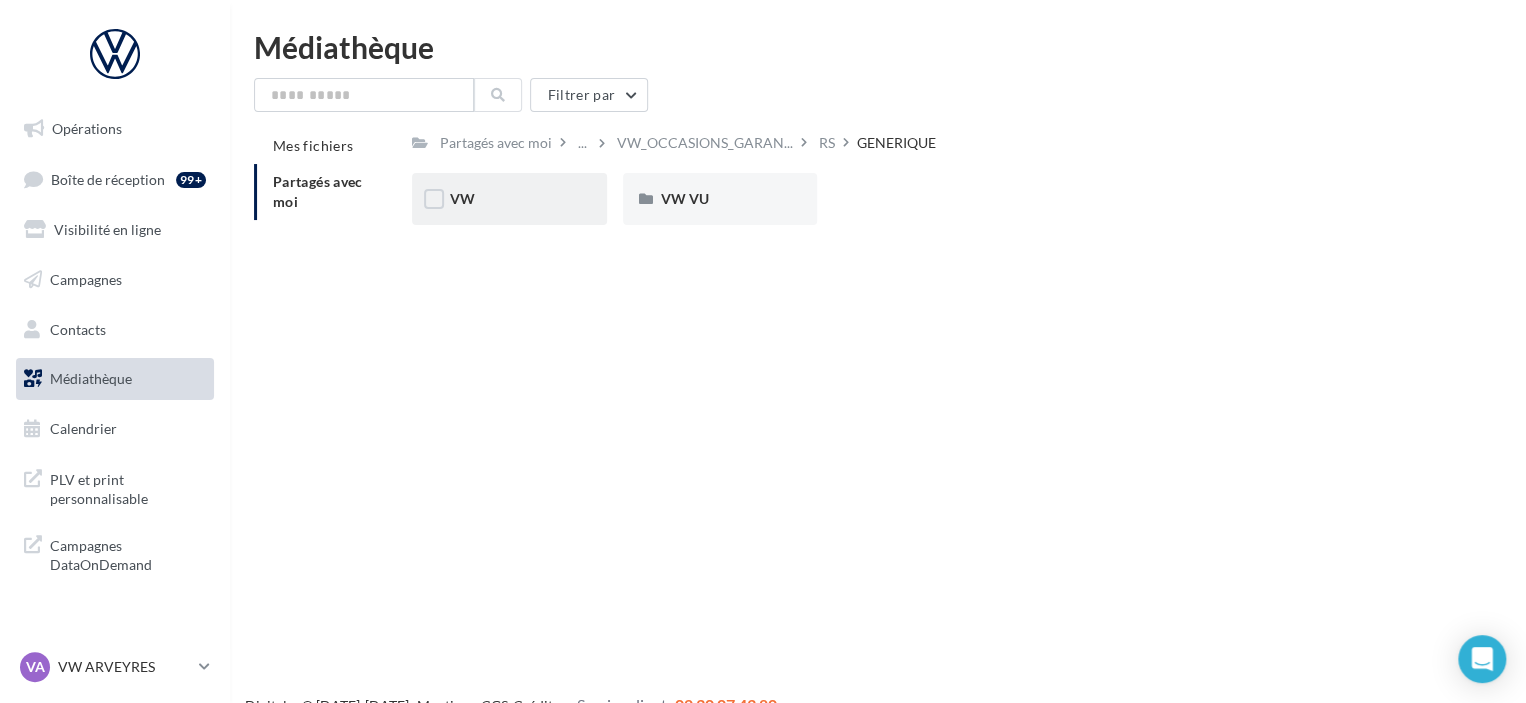 click on "VW" at bounding box center [509, 199] 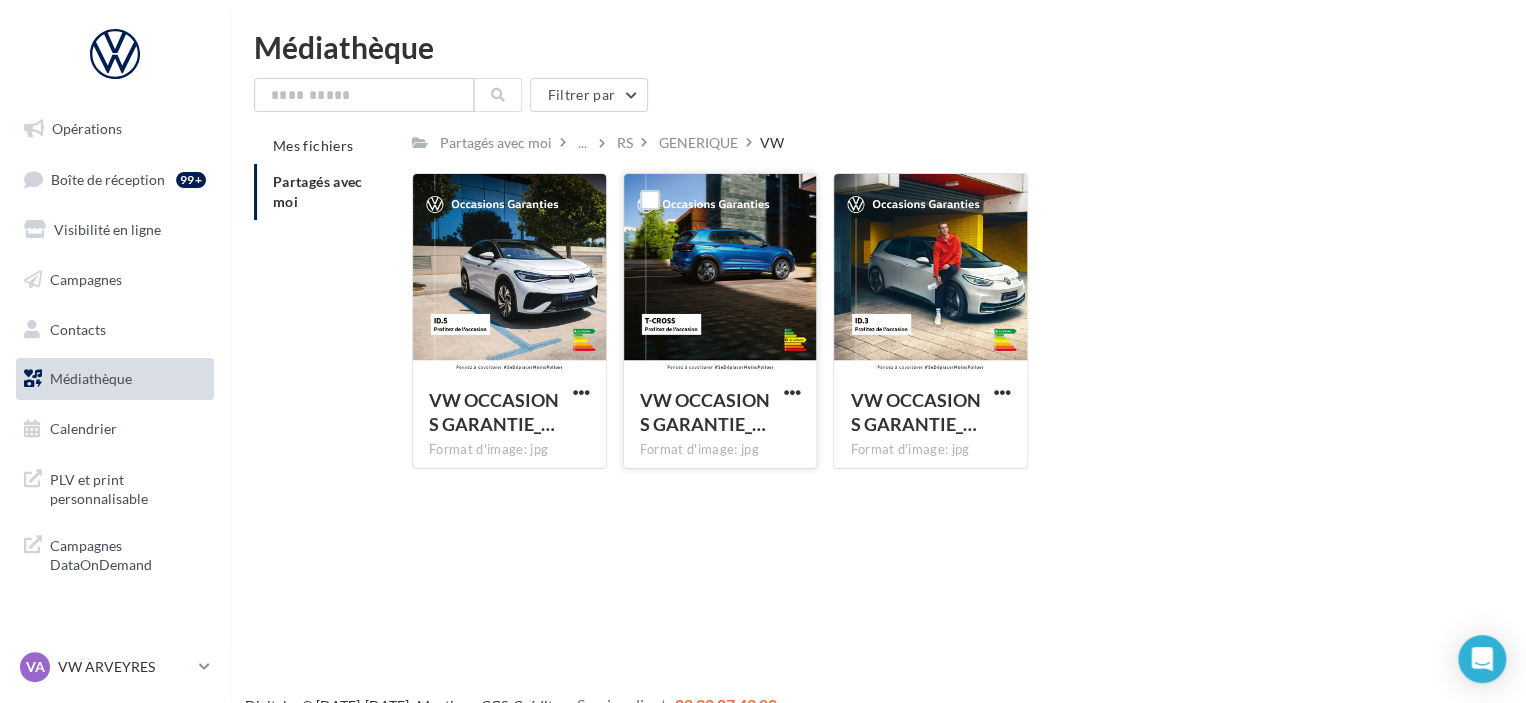 click at bounding box center [720, 274] 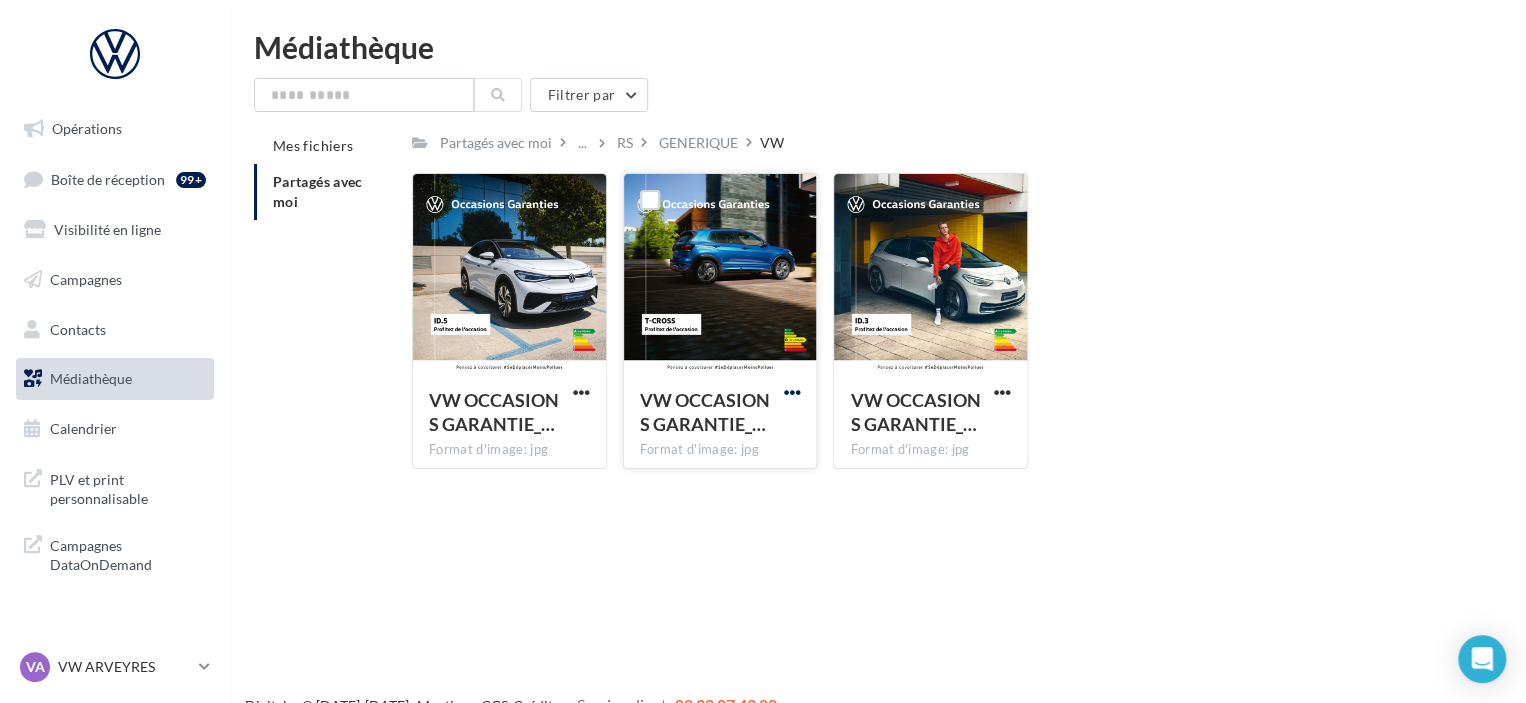 click at bounding box center (791, 392) 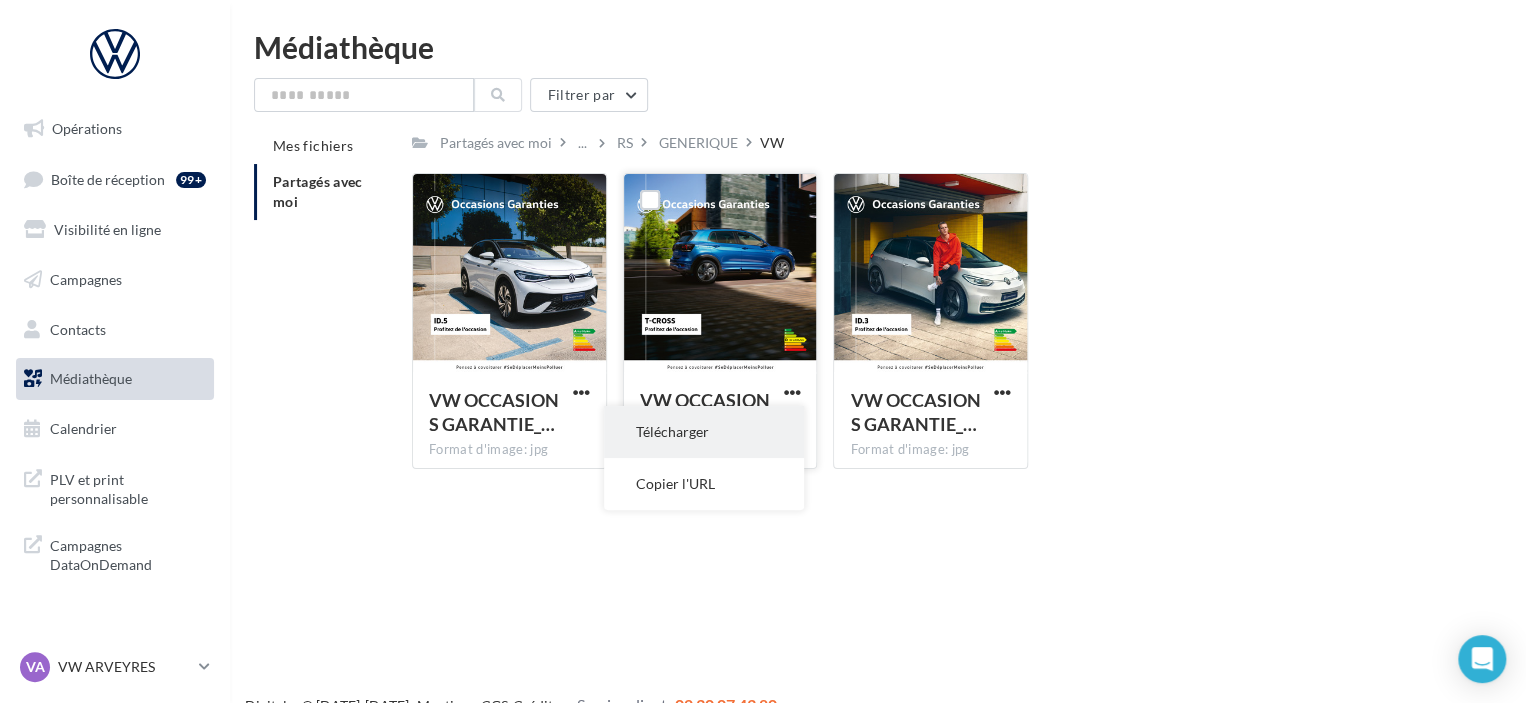 click on "Télécharger" at bounding box center [704, 432] 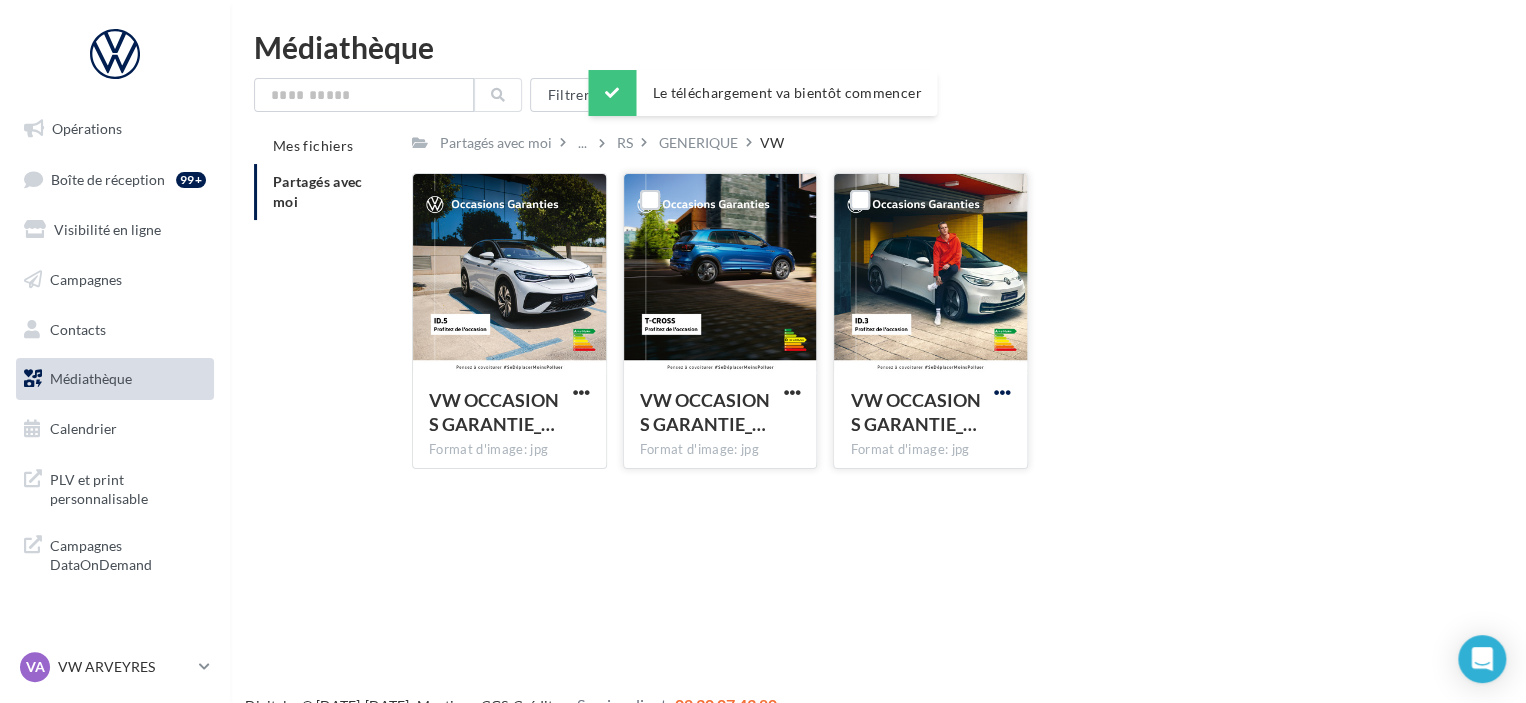 click at bounding box center [1002, 392] 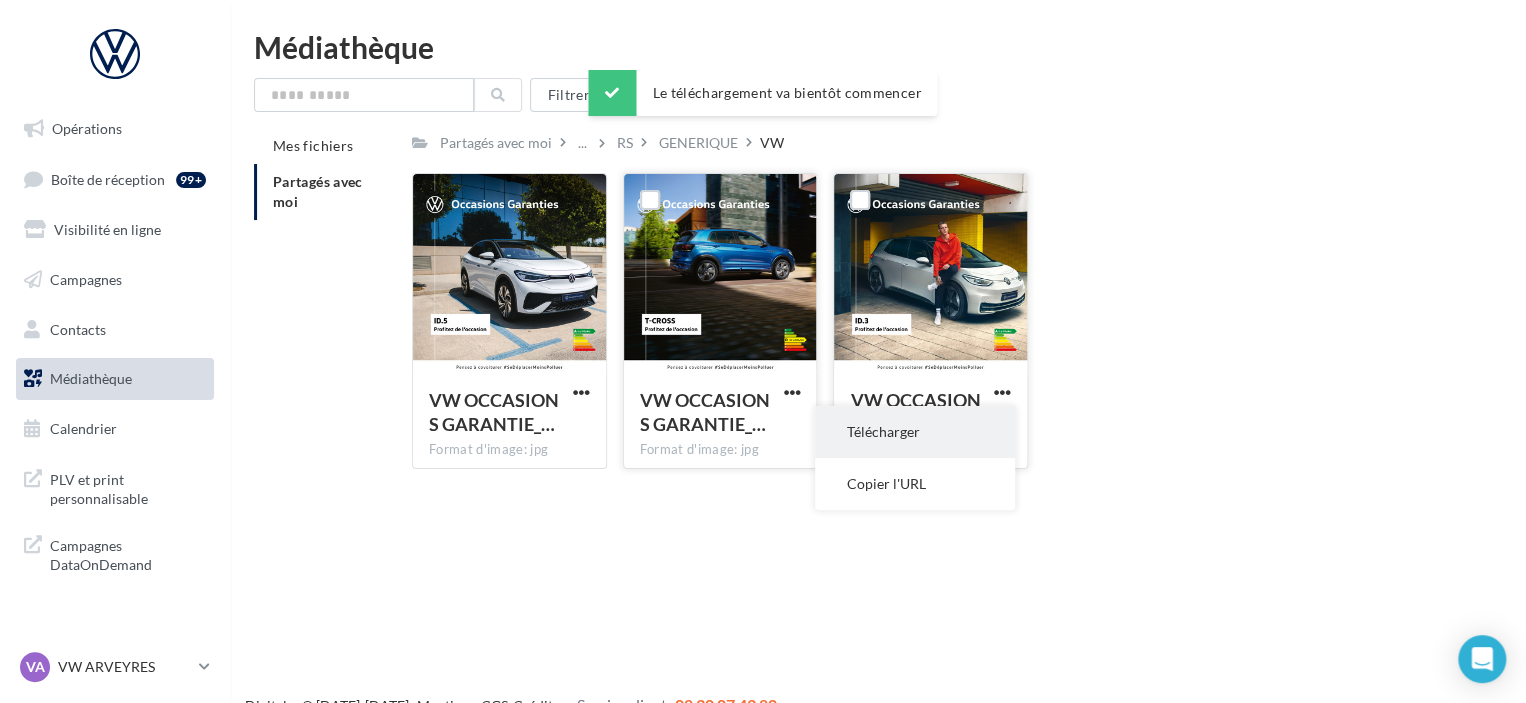 click on "Télécharger" at bounding box center (915, 432) 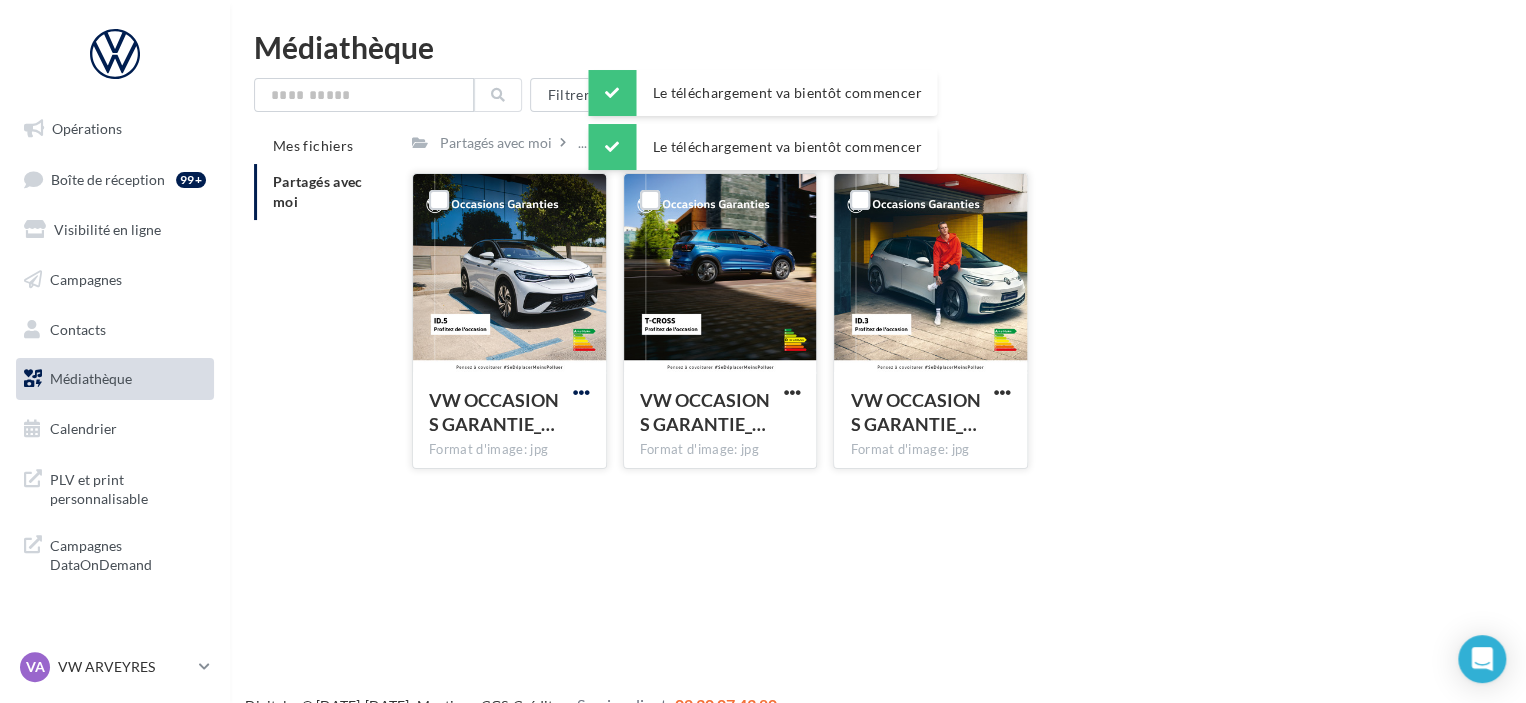 click at bounding box center (581, 392) 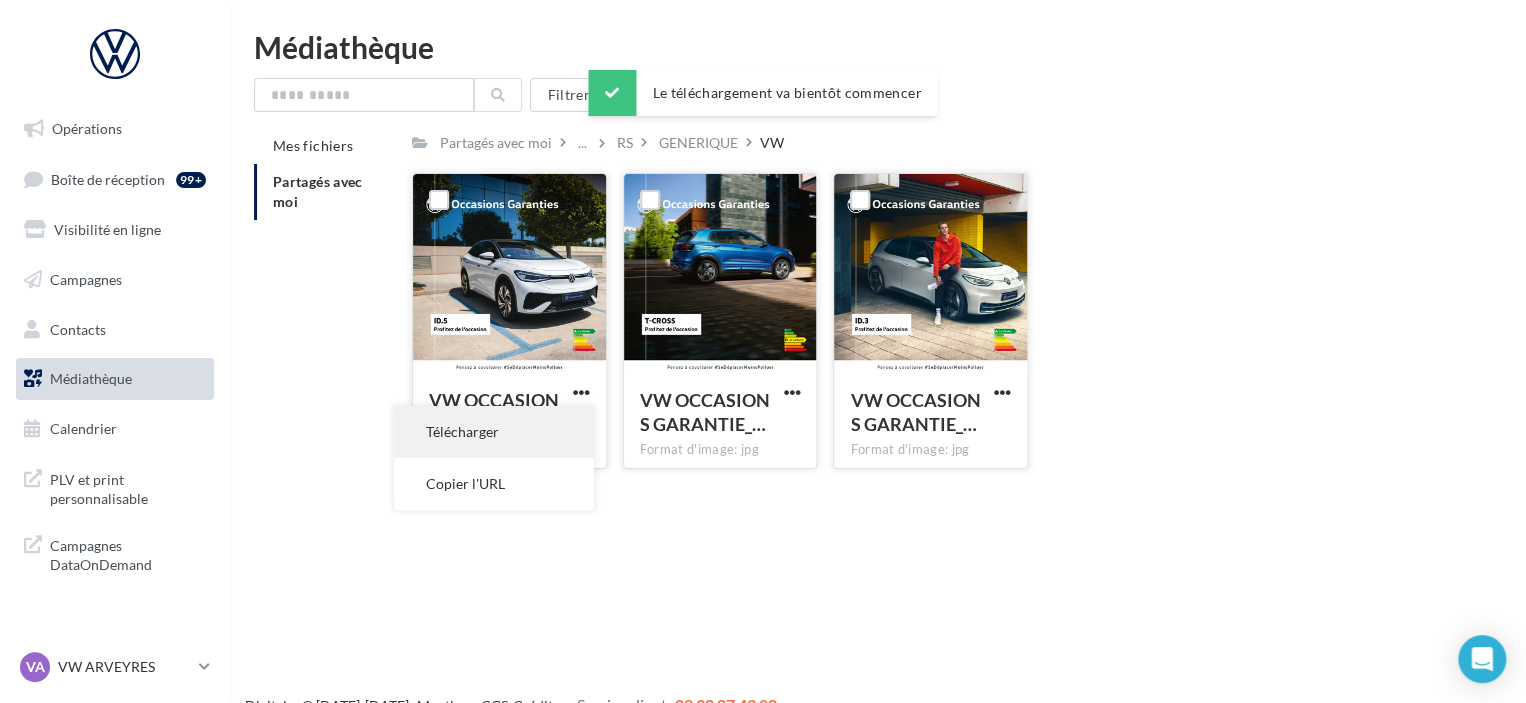 click on "Télécharger" at bounding box center (494, 432) 